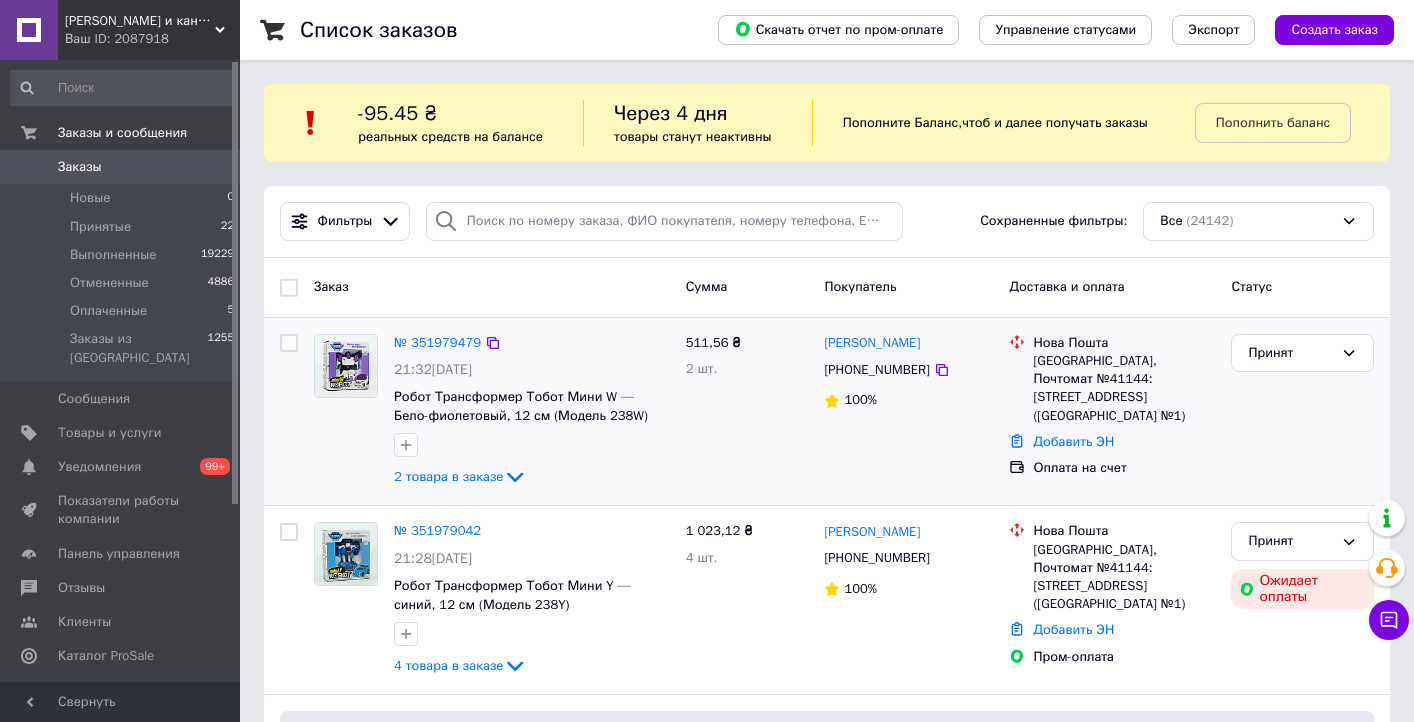 scroll, scrollTop: 0, scrollLeft: 0, axis: both 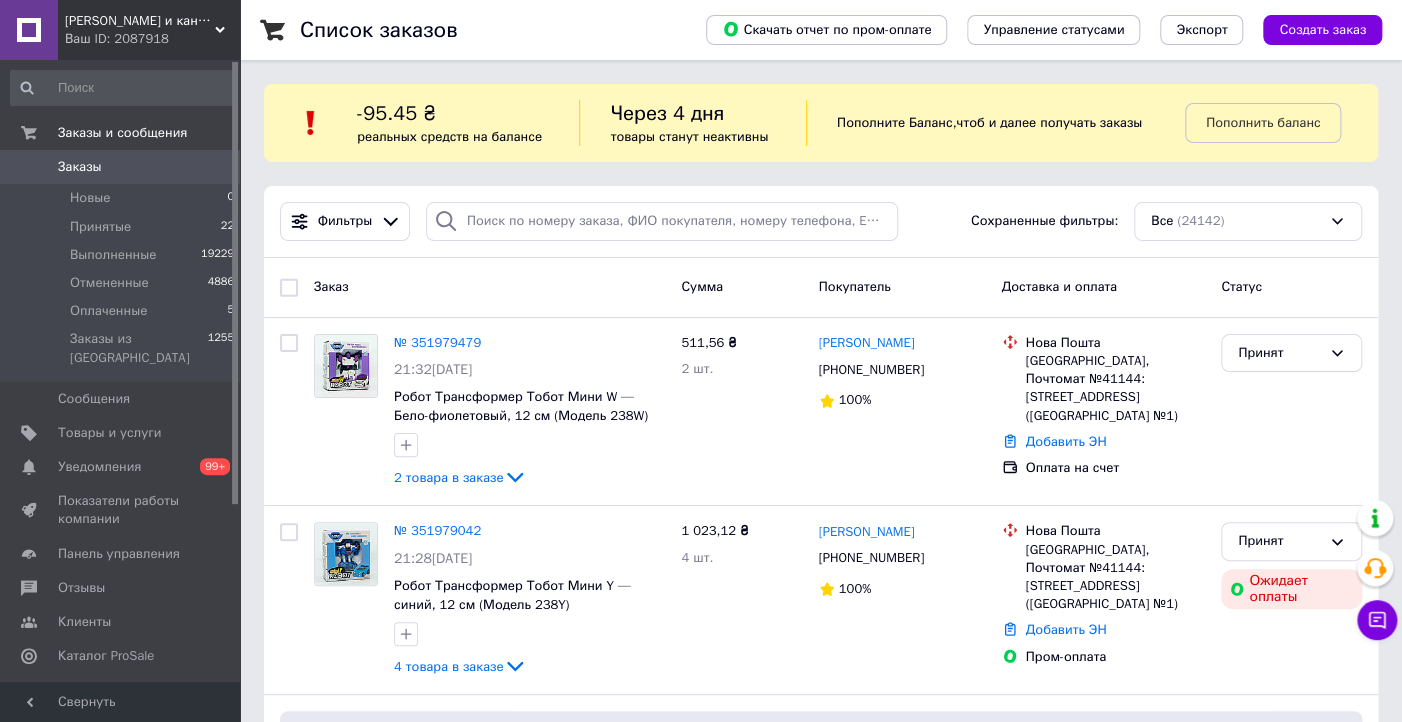 click on "Заказы" at bounding box center (80, 167) 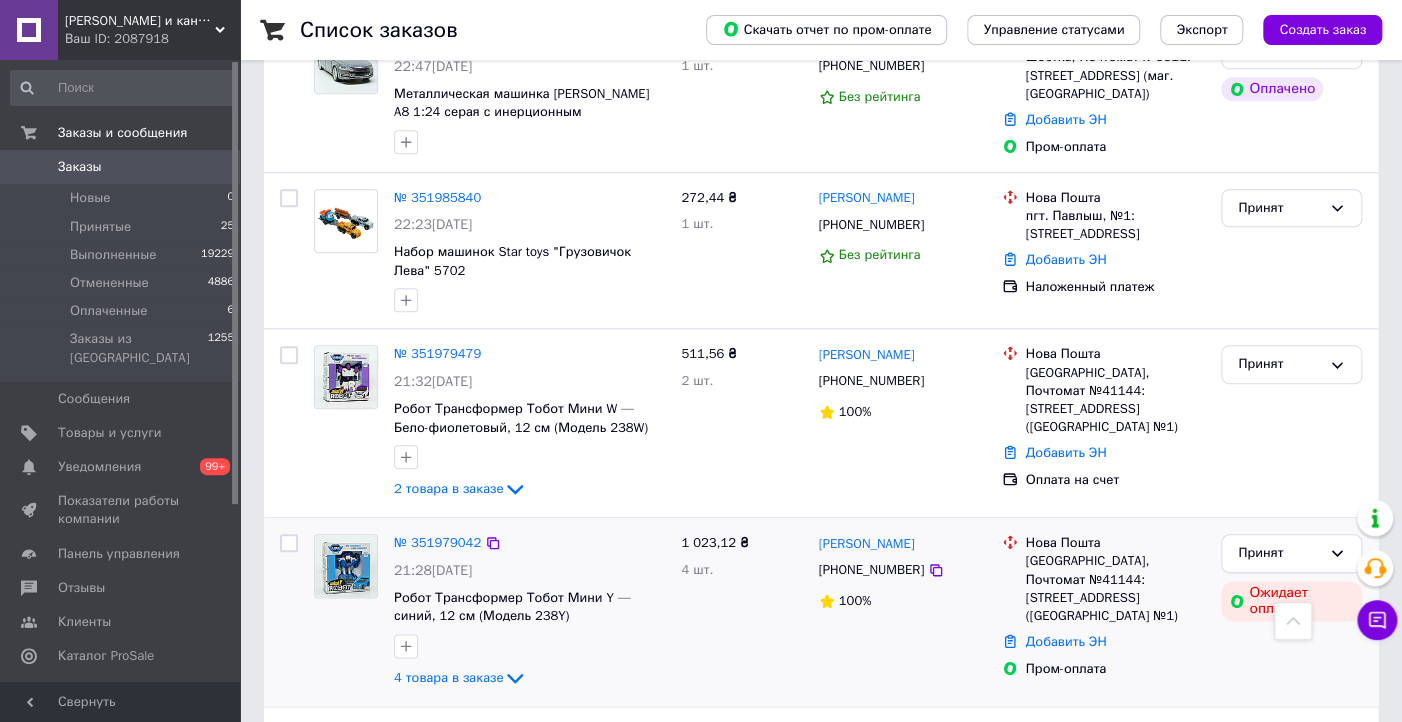 scroll, scrollTop: 821, scrollLeft: 0, axis: vertical 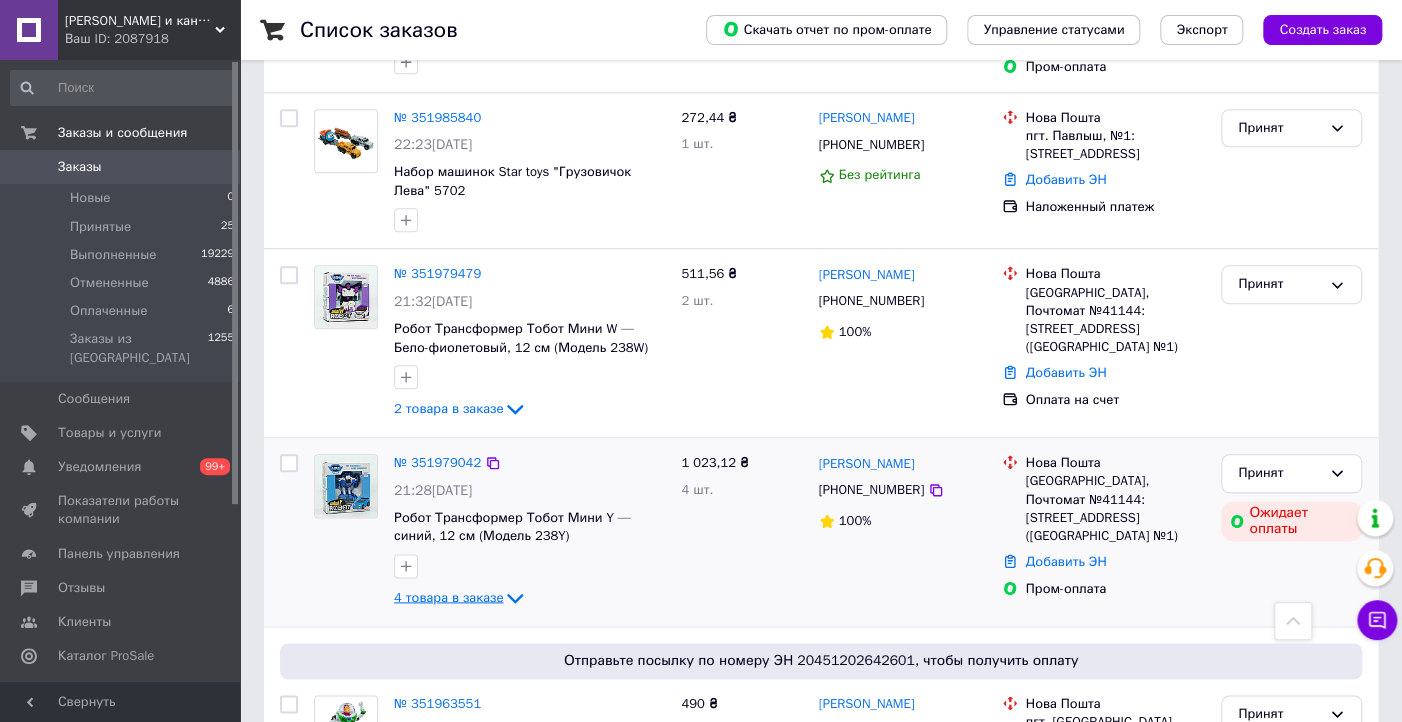 click 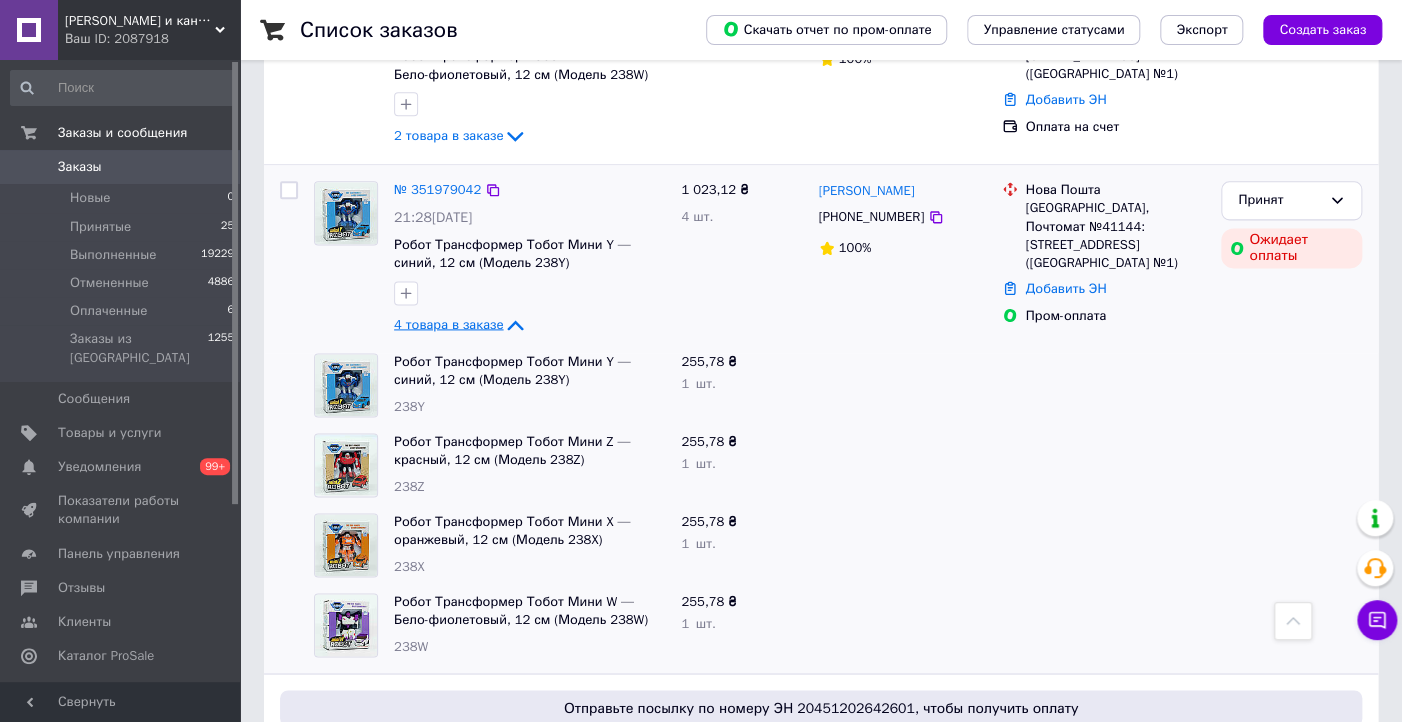 scroll, scrollTop: 981, scrollLeft: 0, axis: vertical 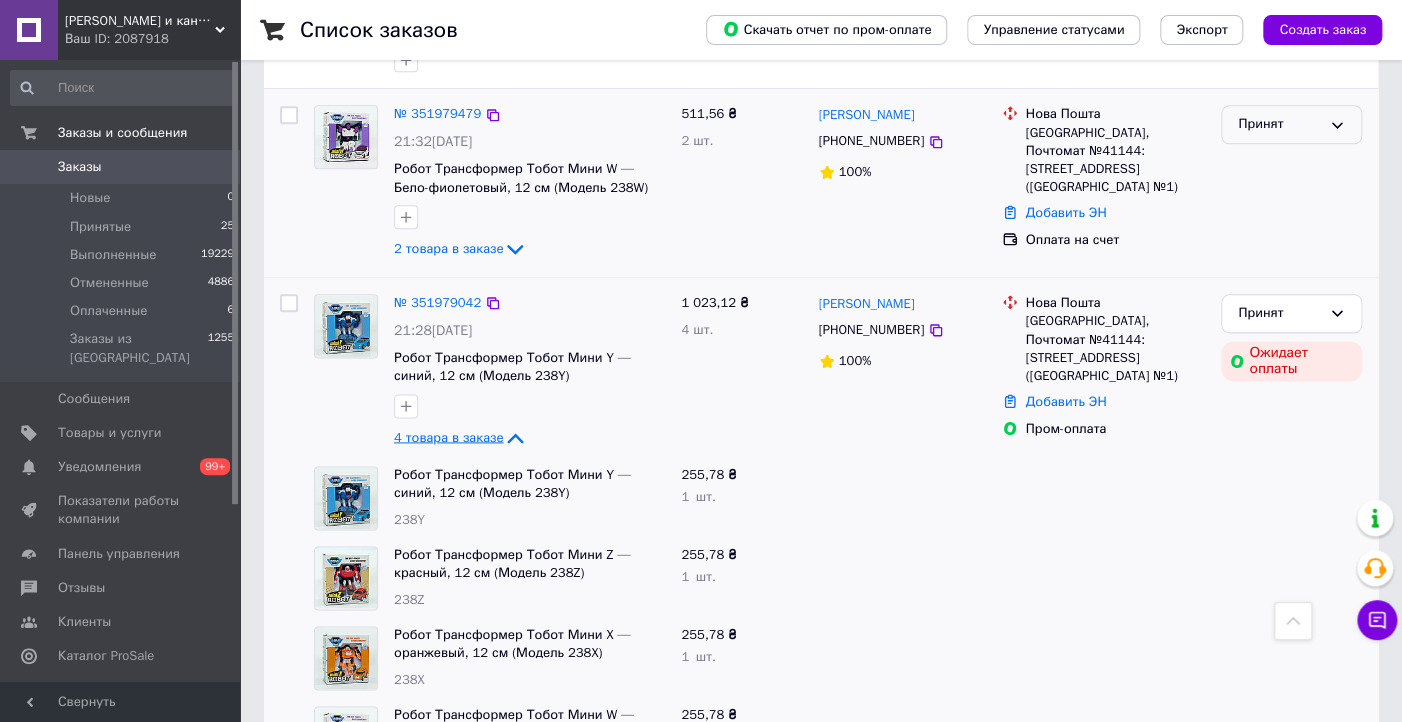 click on "Принят" at bounding box center [1291, 124] 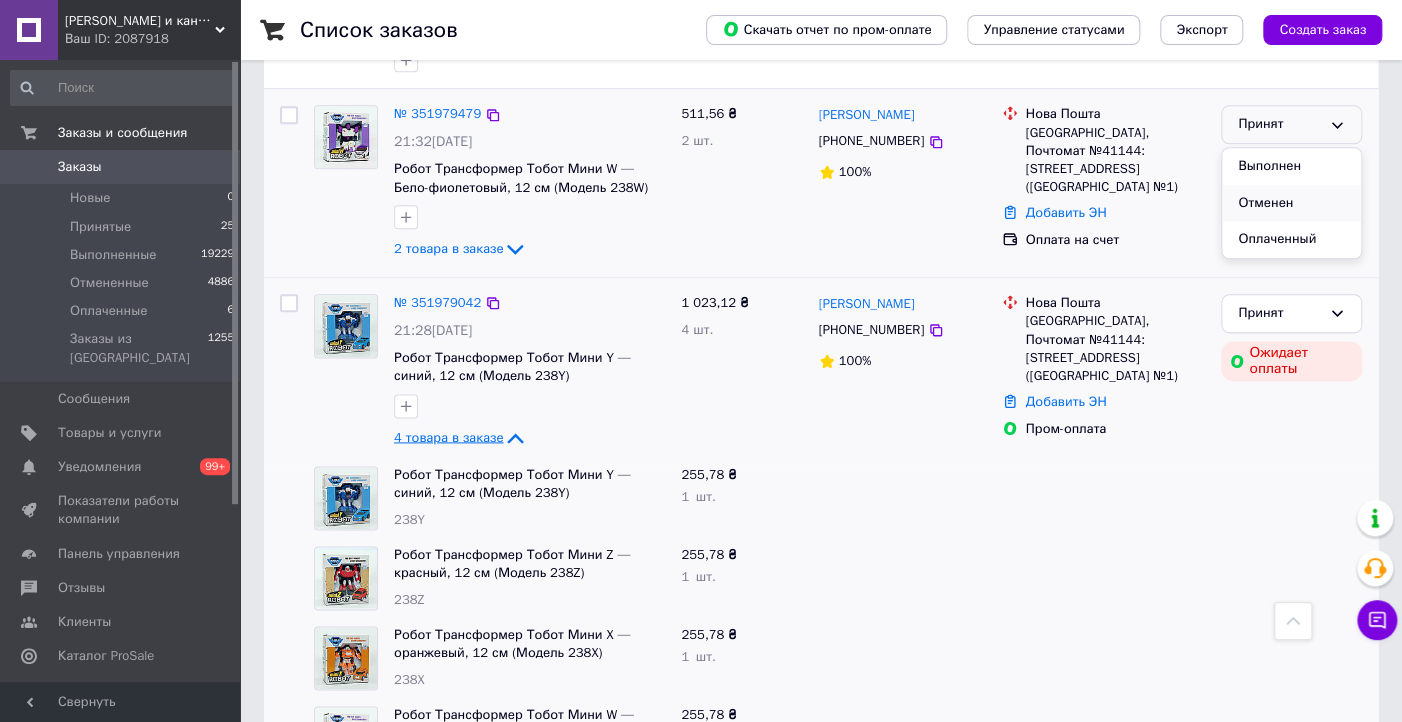 click on "Отменен" at bounding box center (1291, 203) 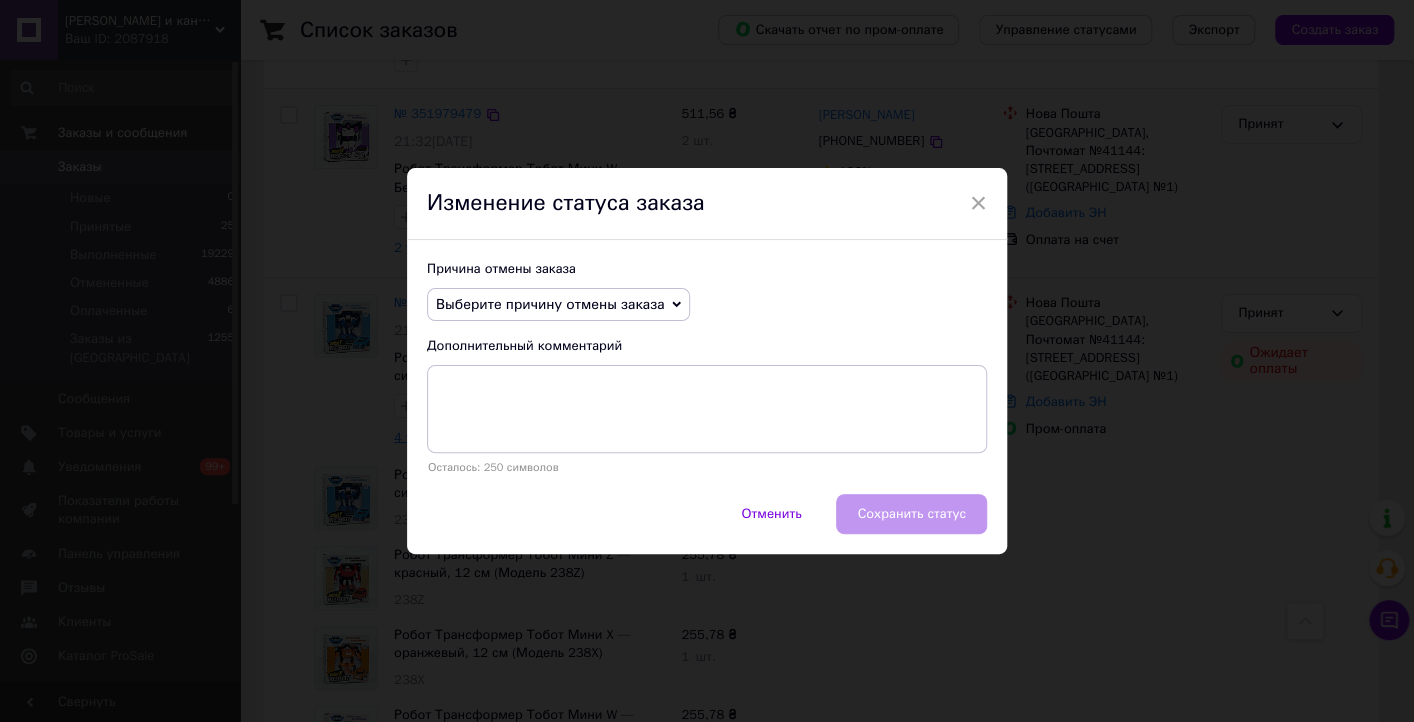 click 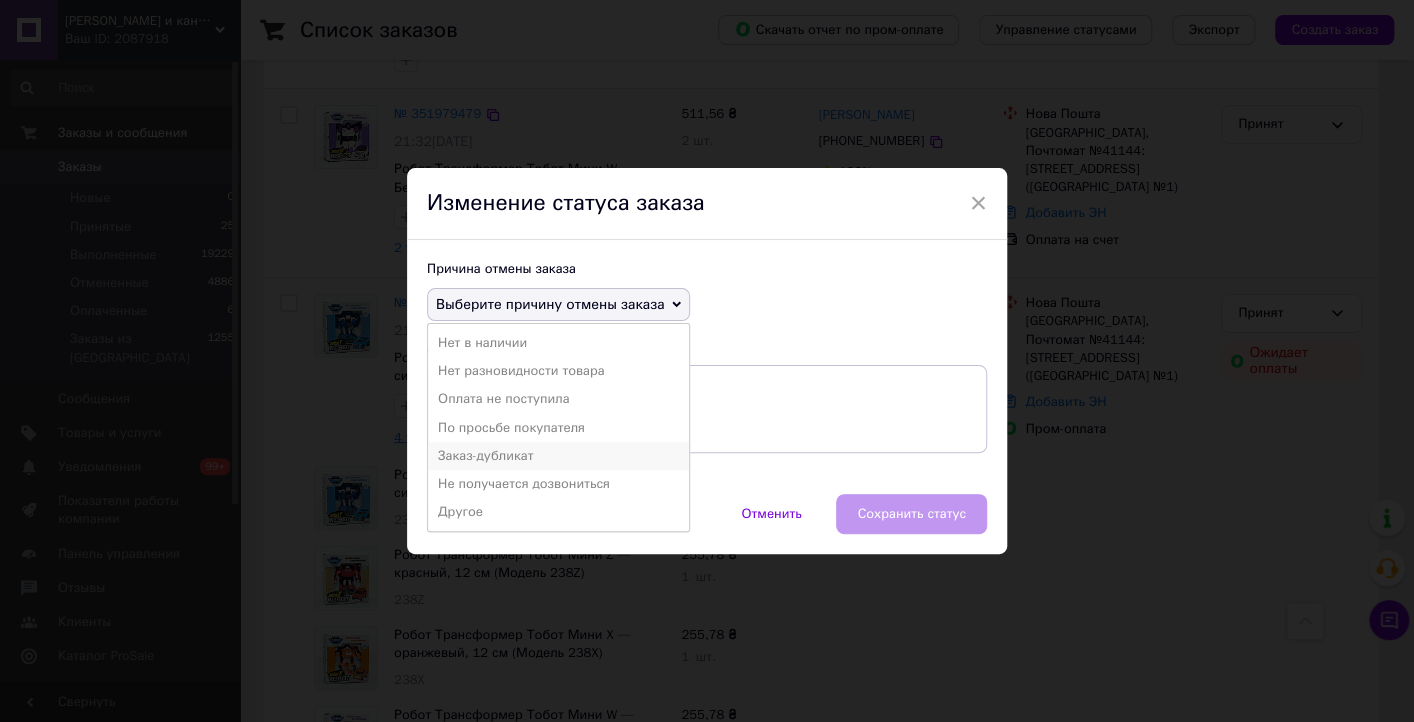 click on "Заказ-дубликат" at bounding box center [558, 456] 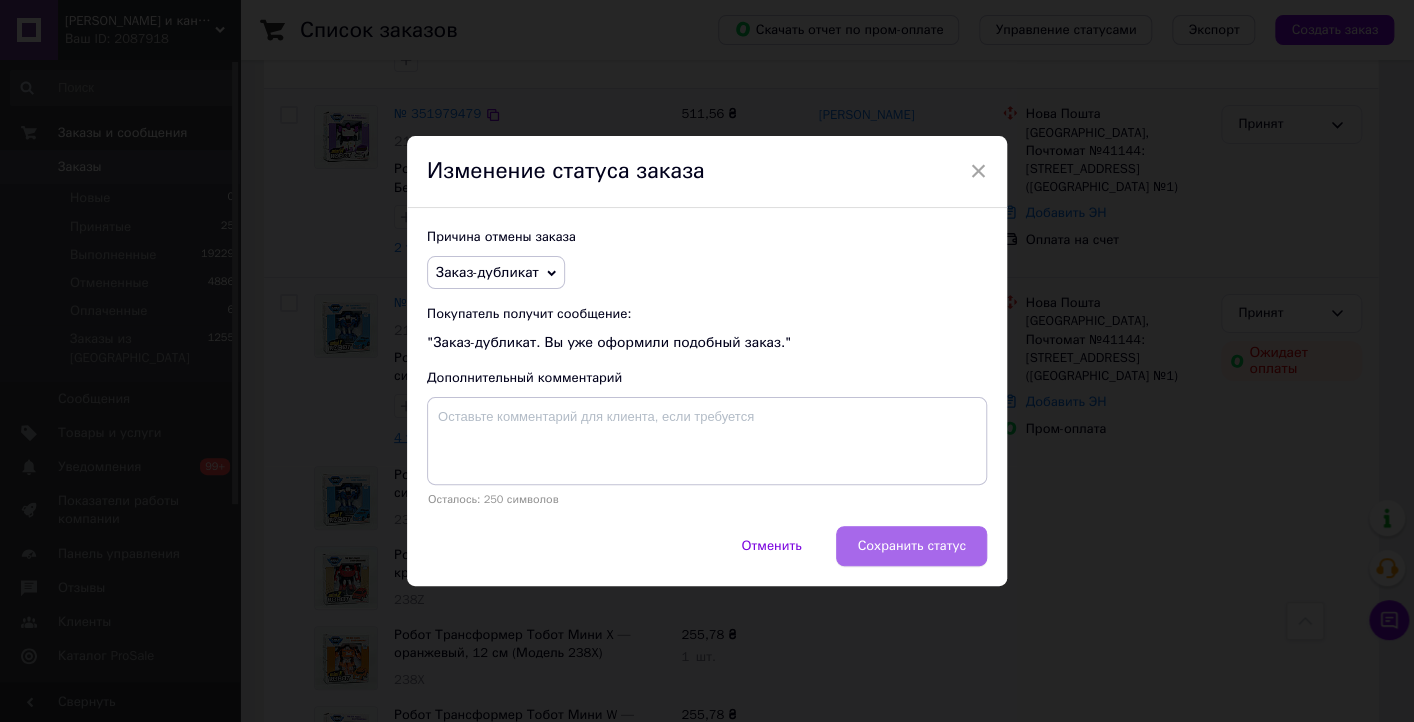 click on "Сохранить статус" at bounding box center (911, 546) 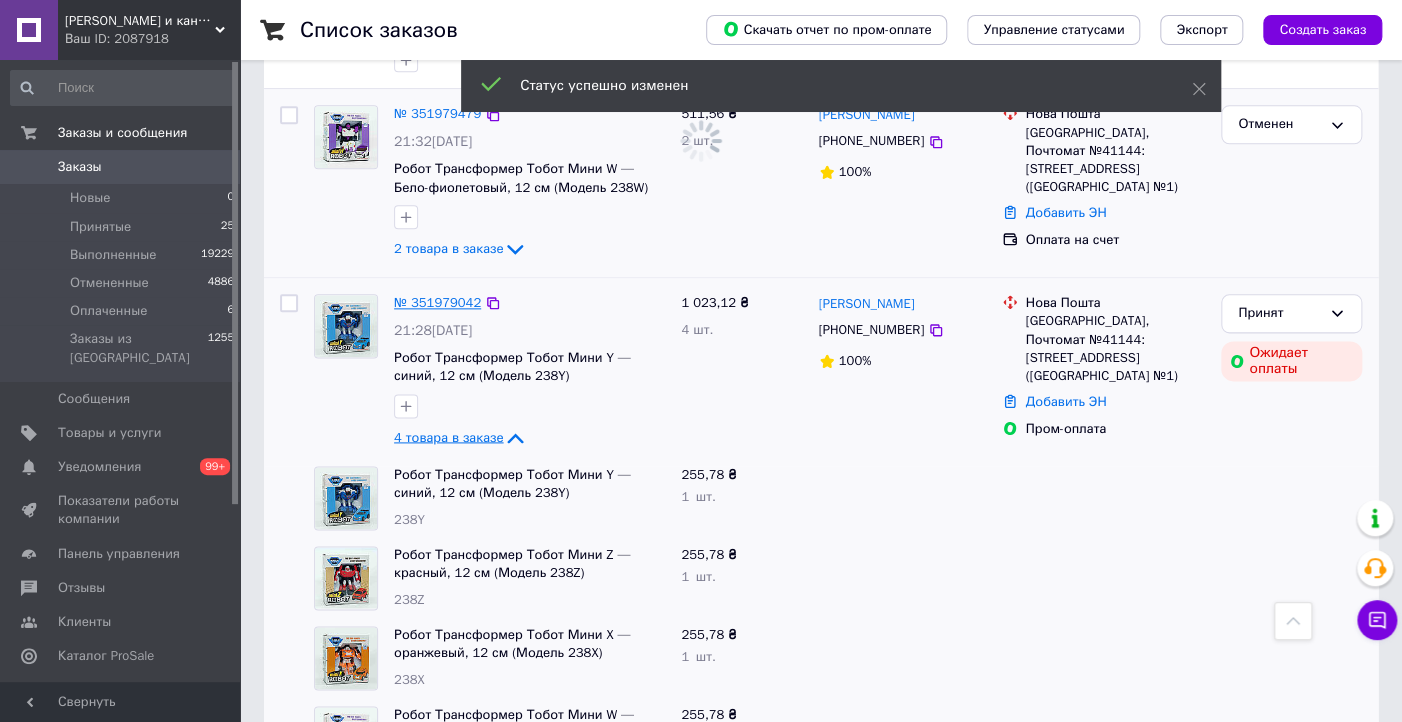 click on "№ 351979042" at bounding box center (437, 302) 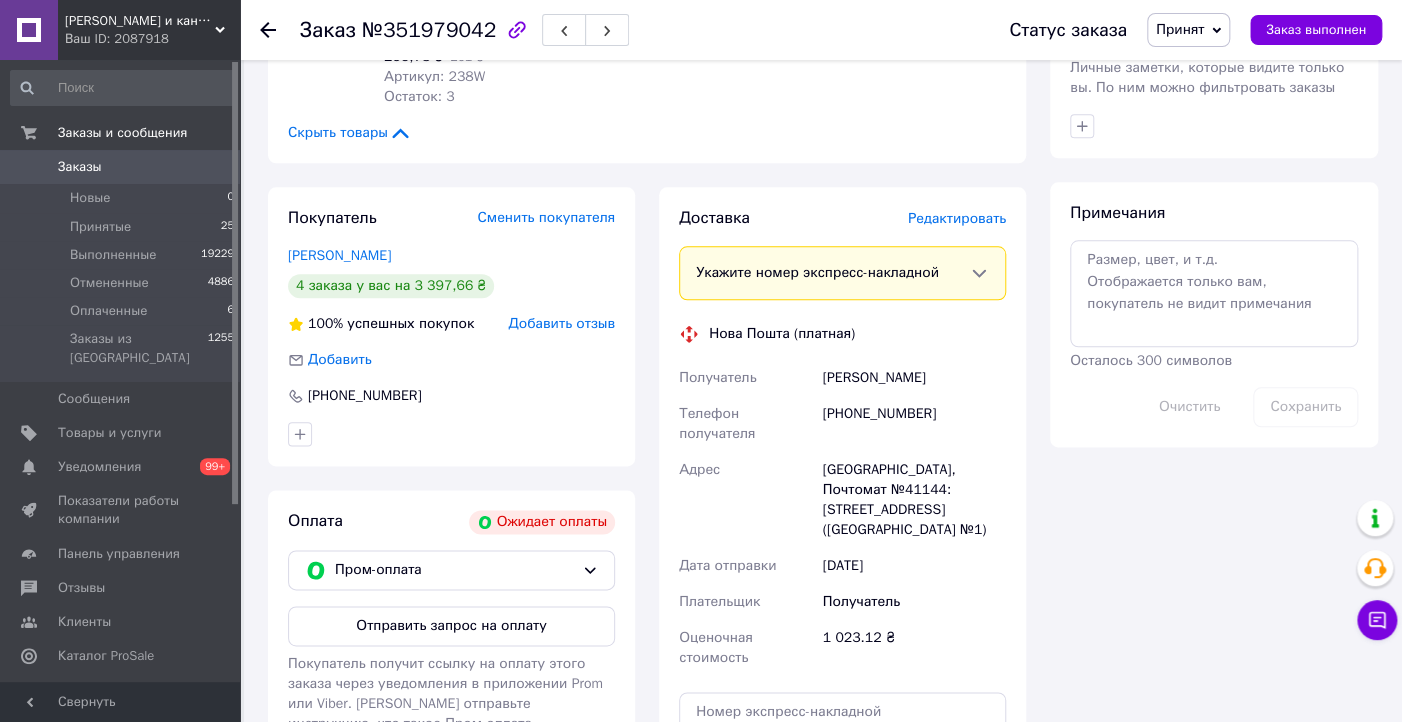 scroll, scrollTop: 960, scrollLeft: 0, axis: vertical 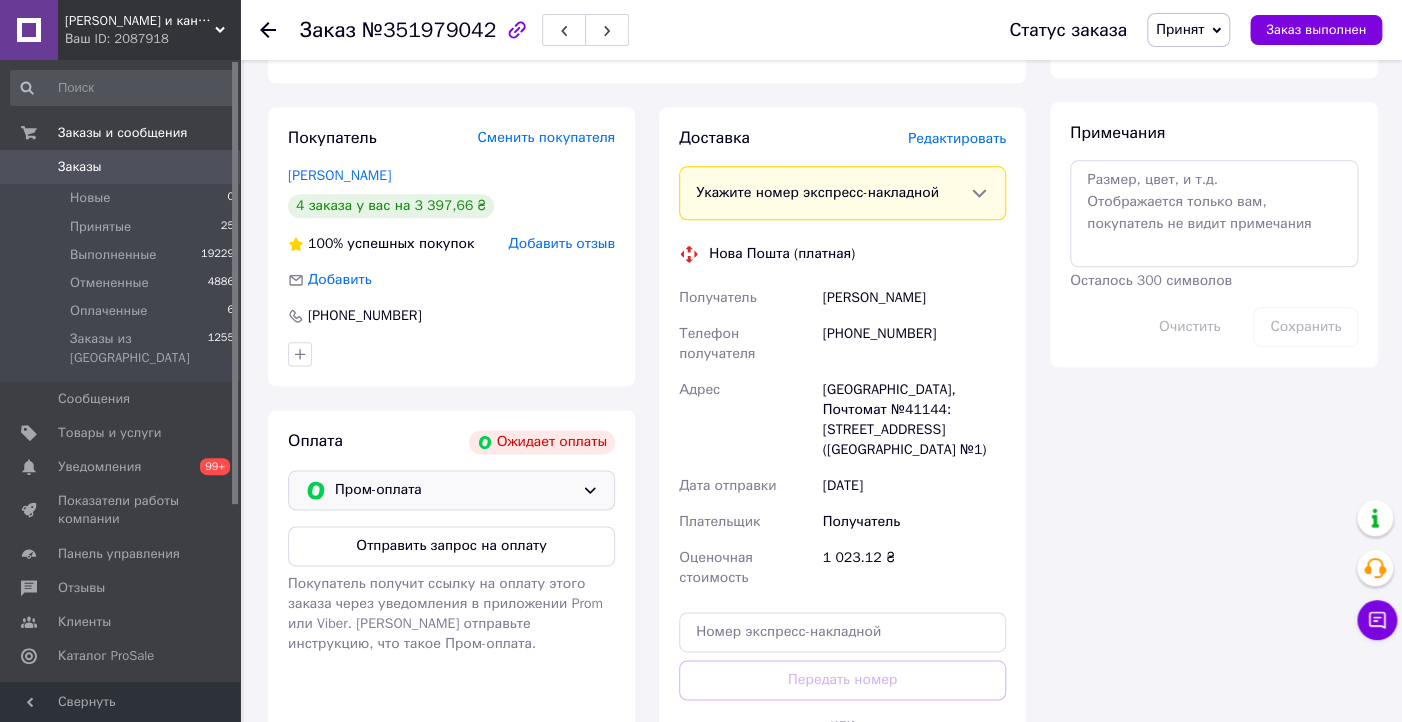 click 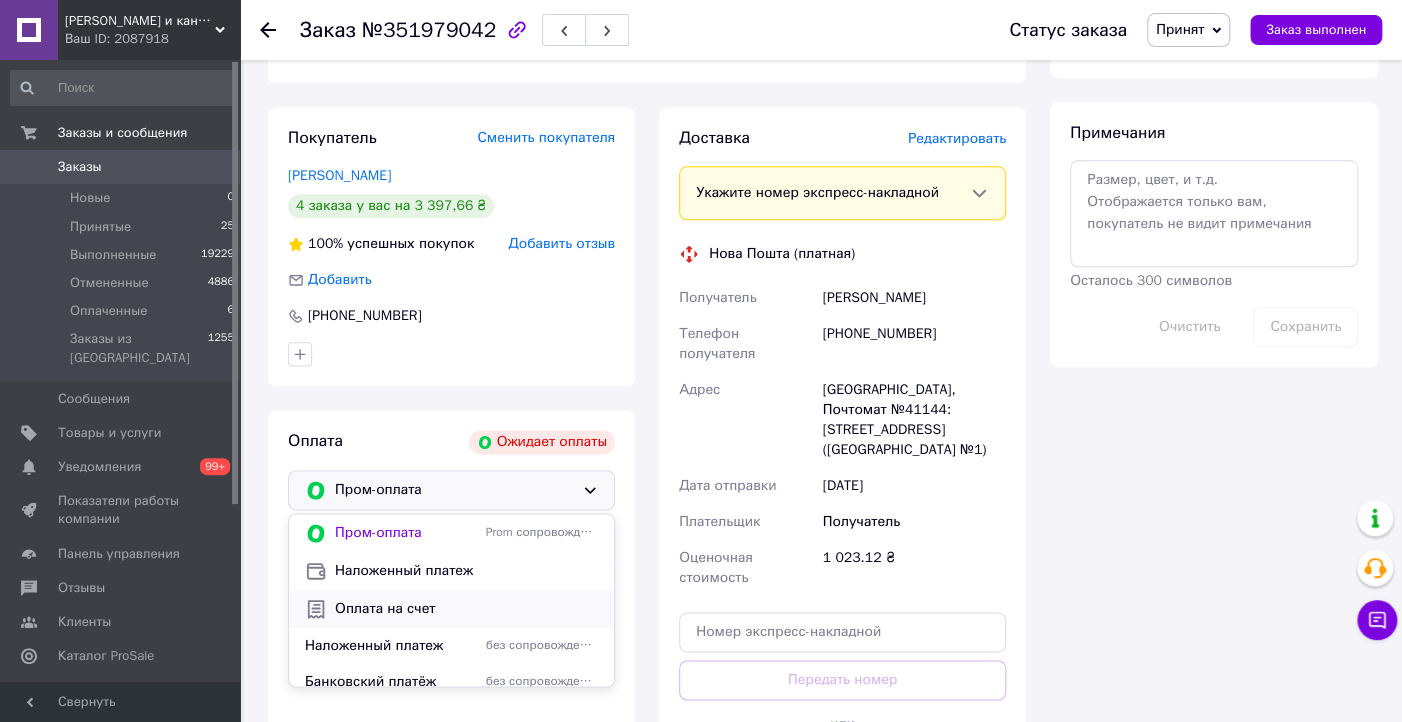 click on "Оплата на счет" at bounding box center [466, 609] 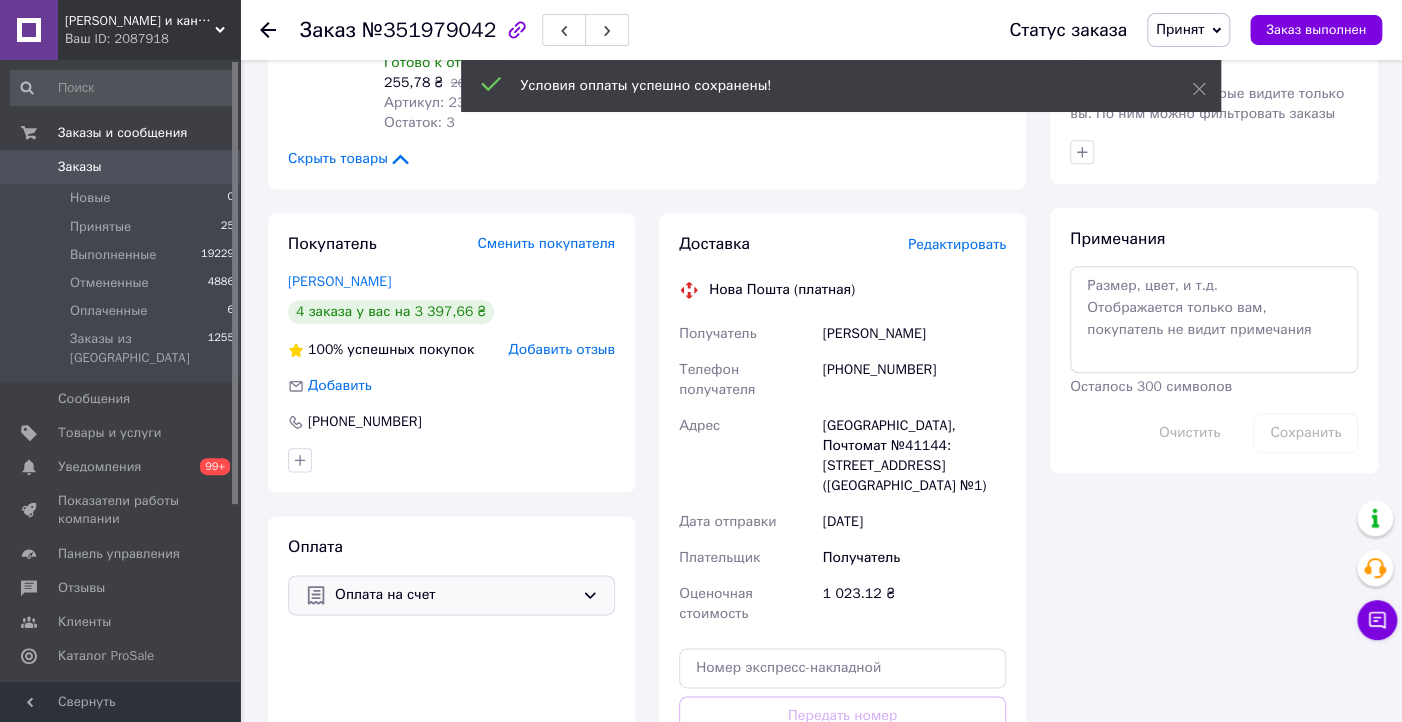 scroll, scrollTop: 640, scrollLeft: 0, axis: vertical 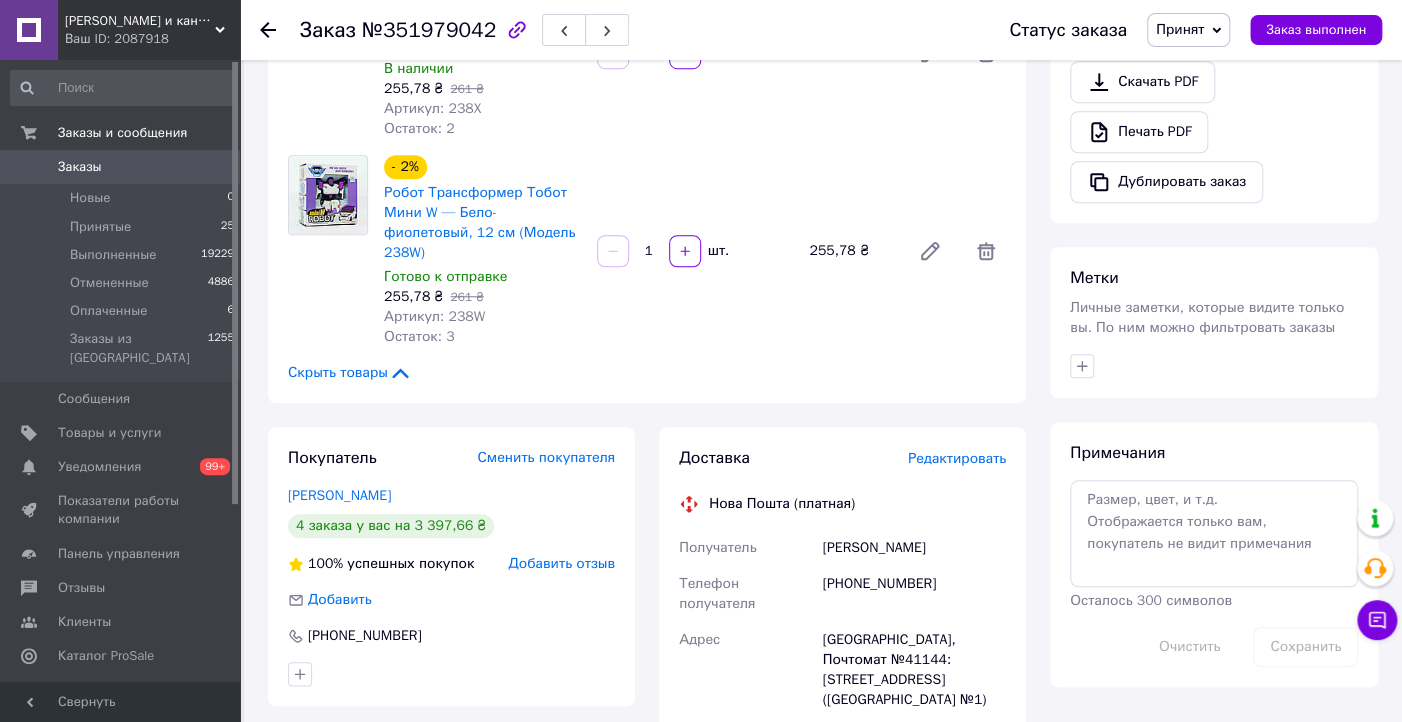 click on "[PHONE_NUMBER]" at bounding box center (914, 594) 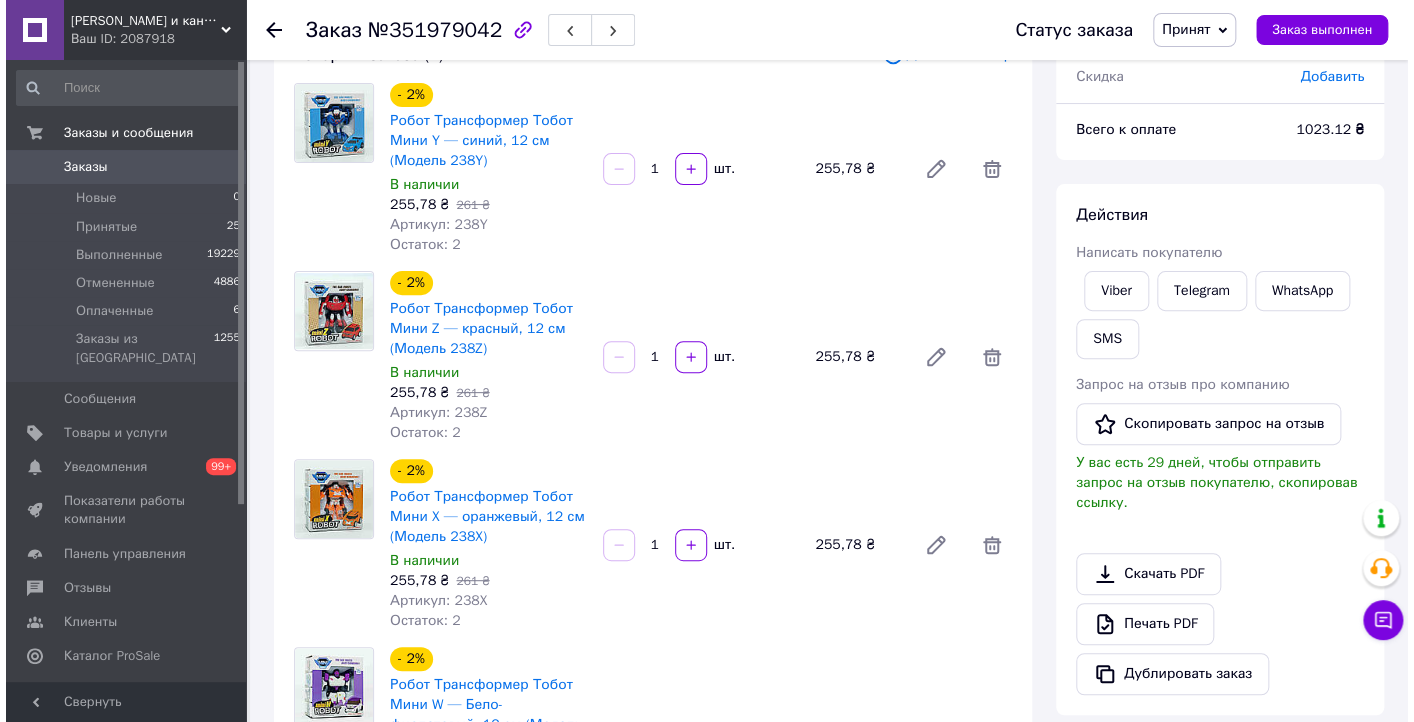 scroll, scrollTop: 0, scrollLeft: 0, axis: both 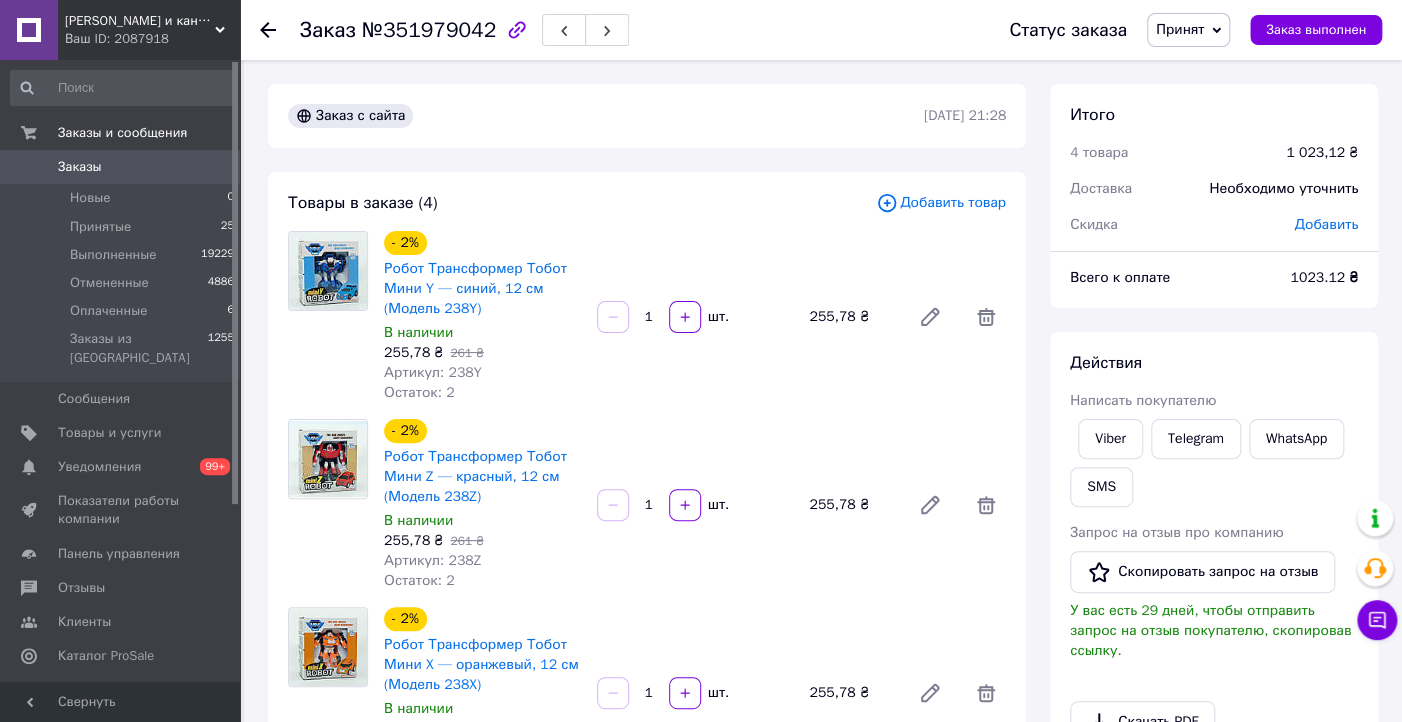 click on "- 2% Робот Трансформер Тобот Мини Y — синий, 12 см (Модель 238Y) В наличии 255,78 ₴   261 ₴ Артикул: 238Y Остаток: 2 1   шт. 255,78 ₴" at bounding box center (695, 317) 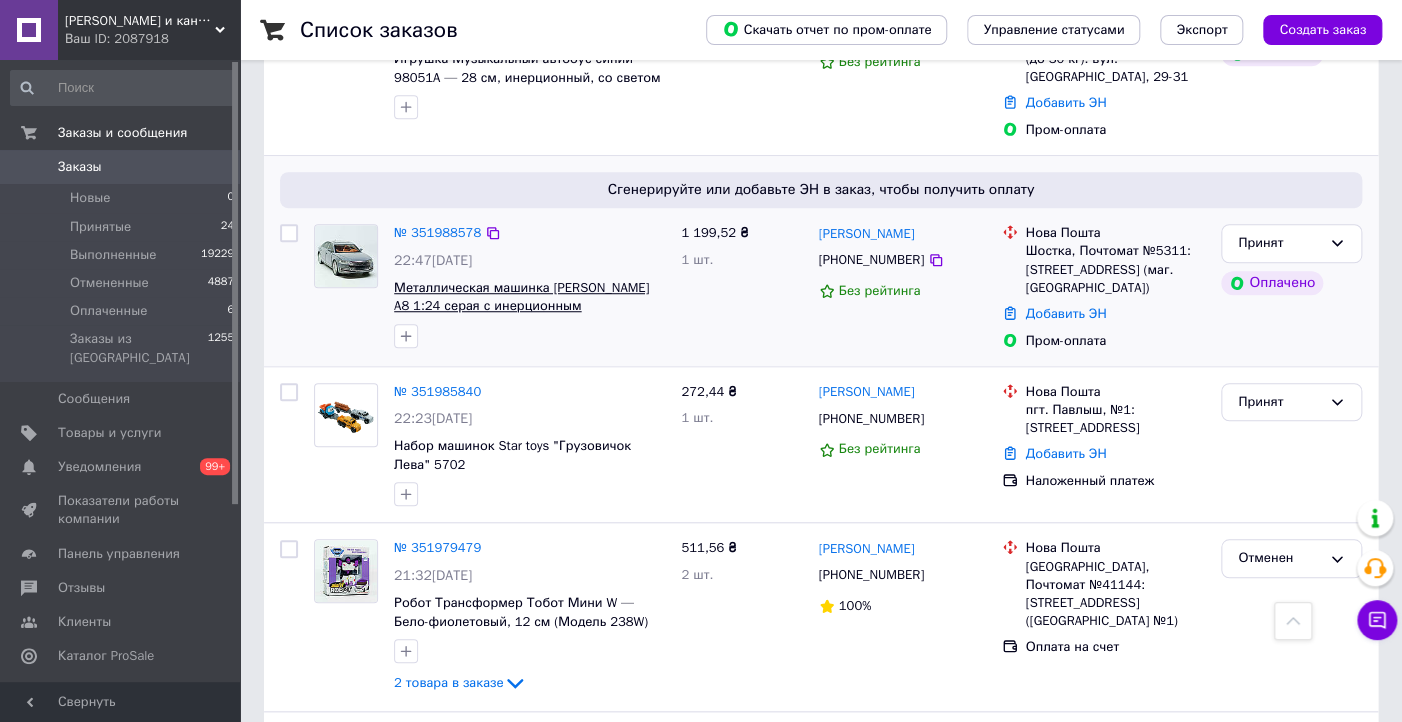 scroll, scrollTop: 582, scrollLeft: 0, axis: vertical 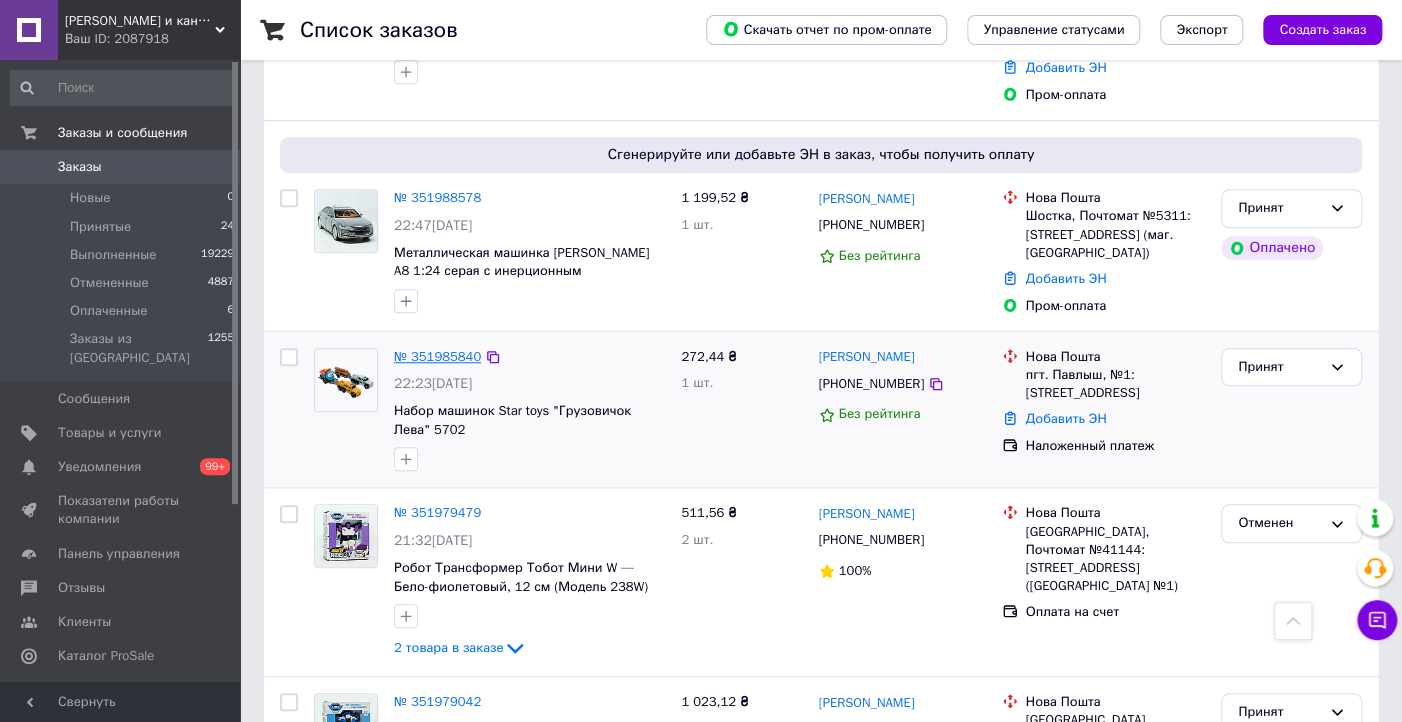 click on "№ 351985840" at bounding box center (437, 356) 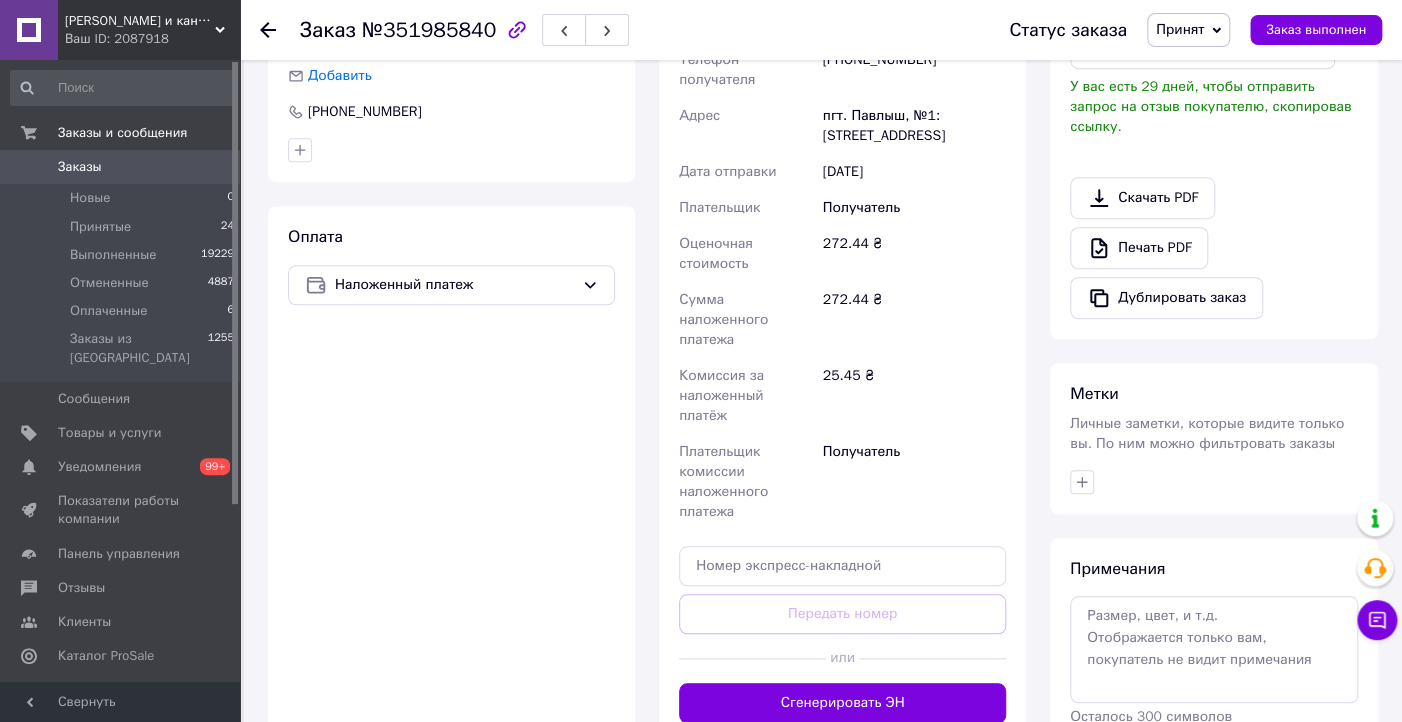scroll, scrollTop: 182, scrollLeft: 0, axis: vertical 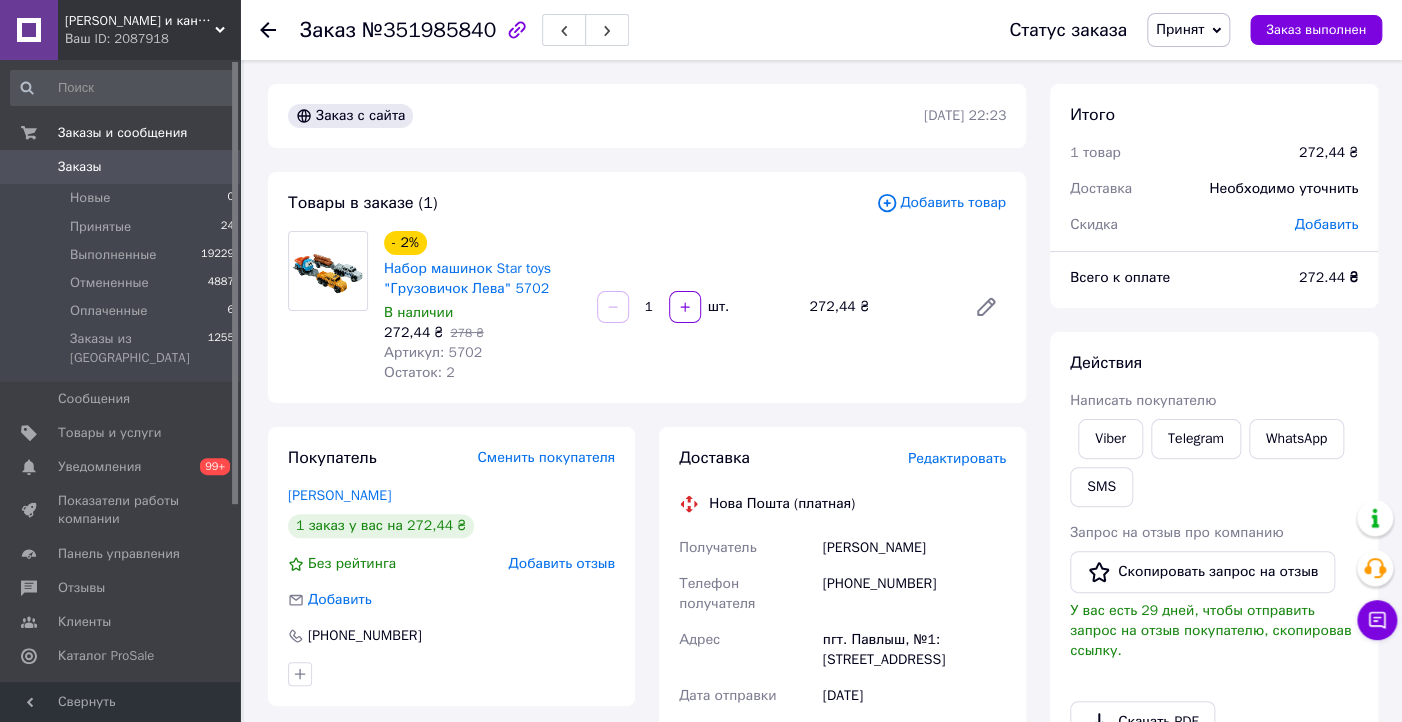click on "Редактировать" at bounding box center (957, 458) 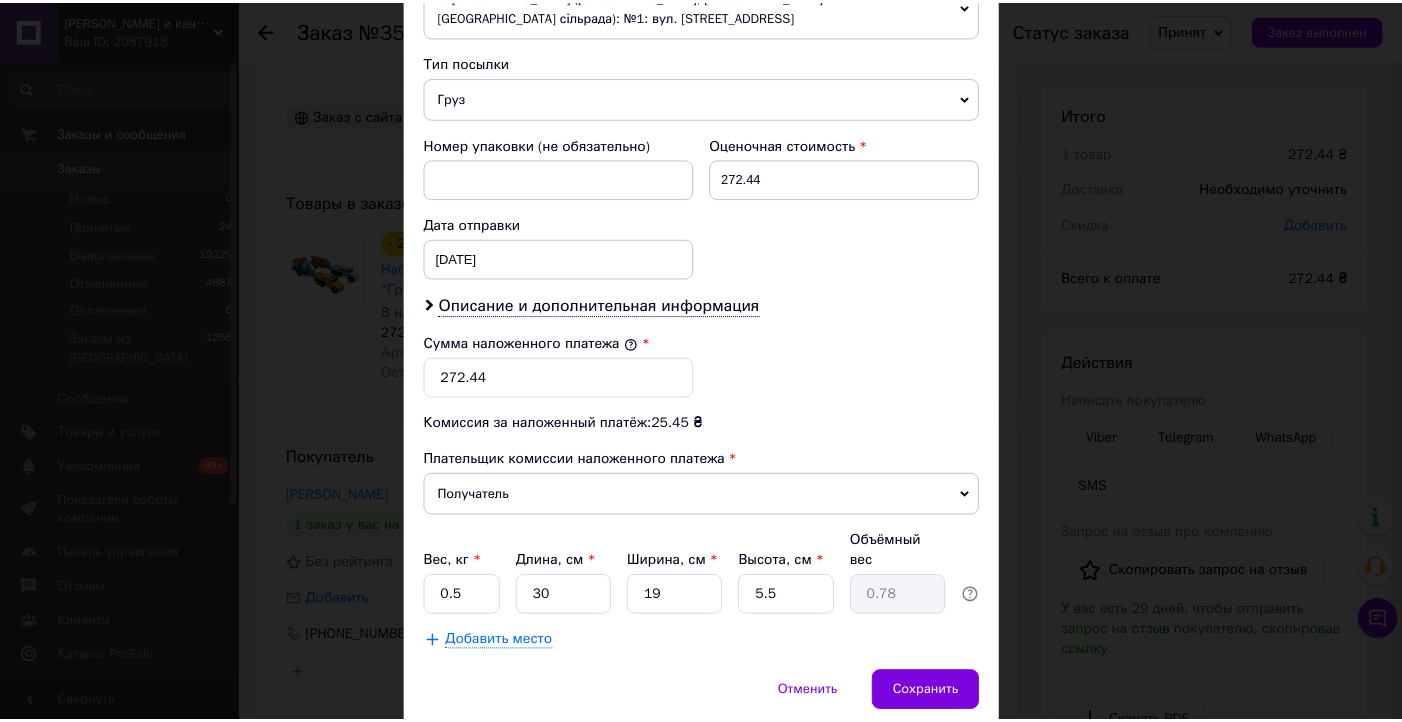 scroll, scrollTop: 818, scrollLeft: 0, axis: vertical 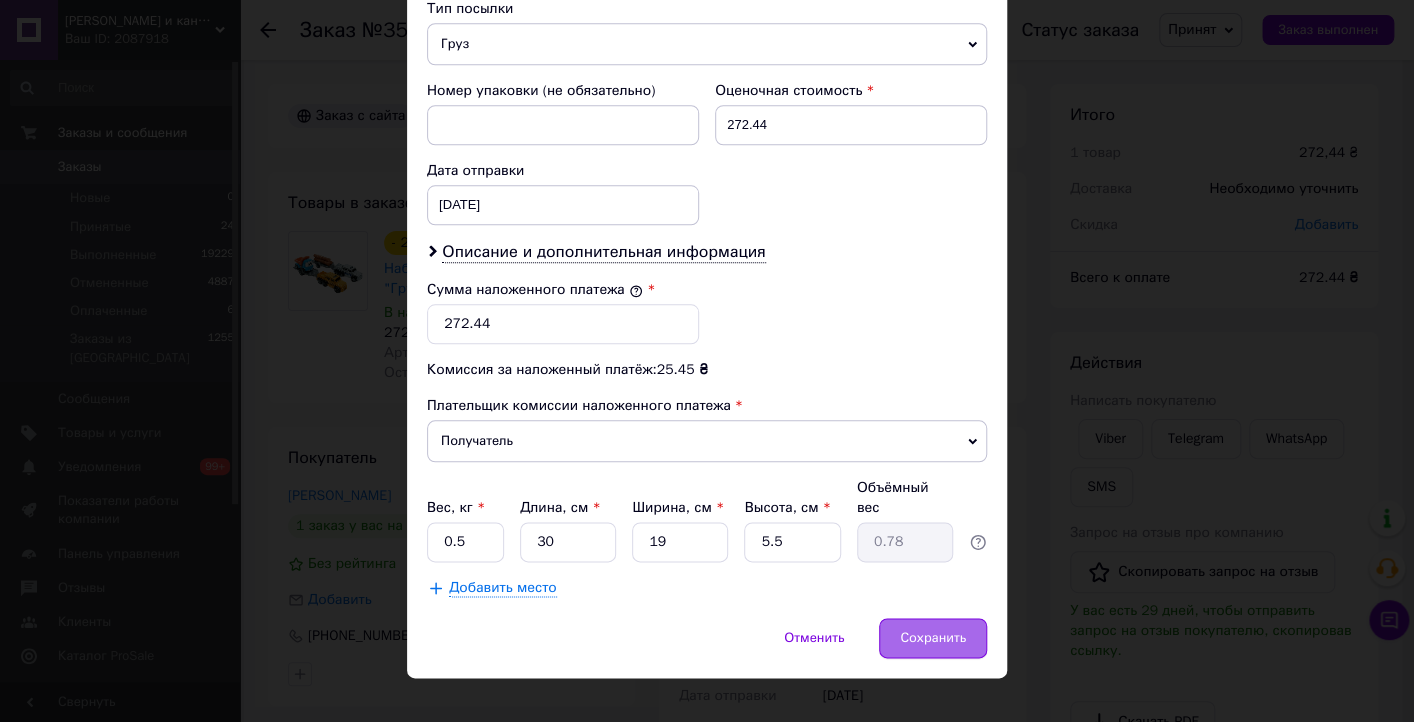 click on "Сохранить" at bounding box center [933, 638] 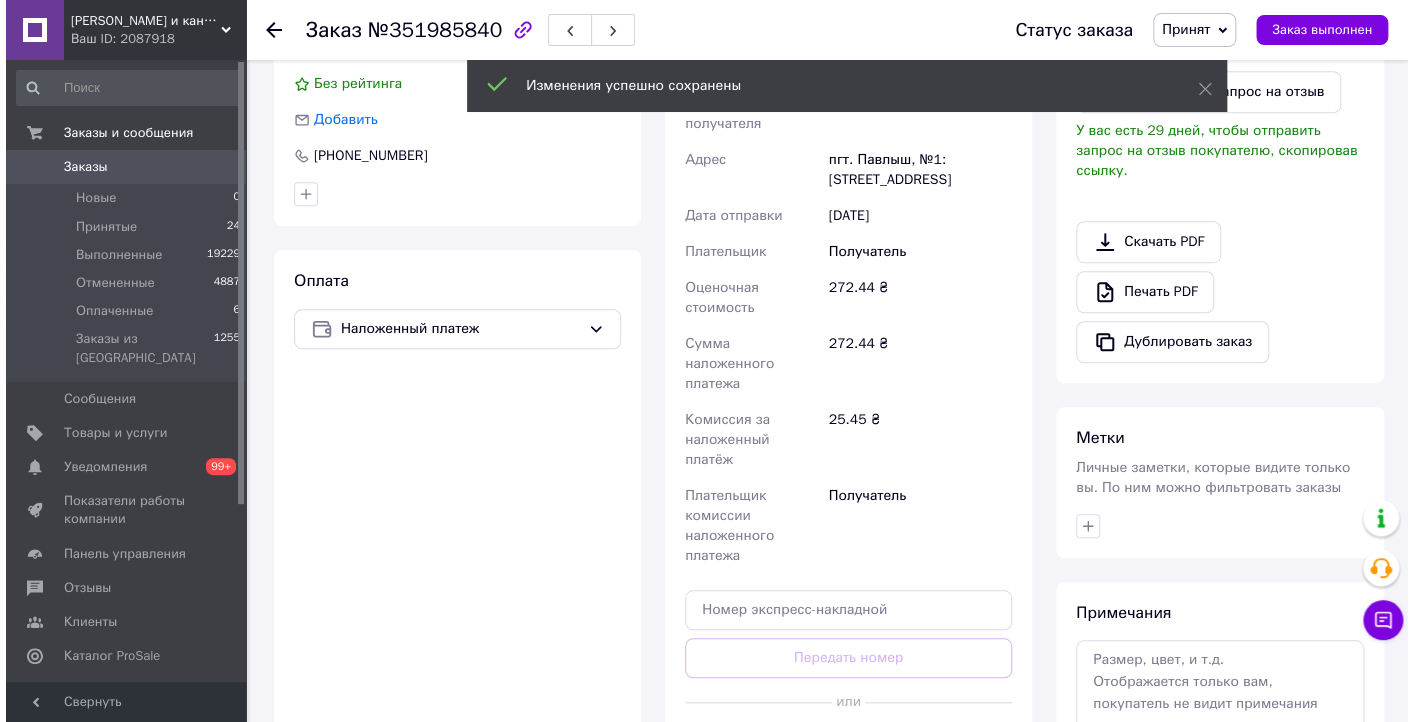 scroll, scrollTop: 160, scrollLeft: 0, axis: vertical 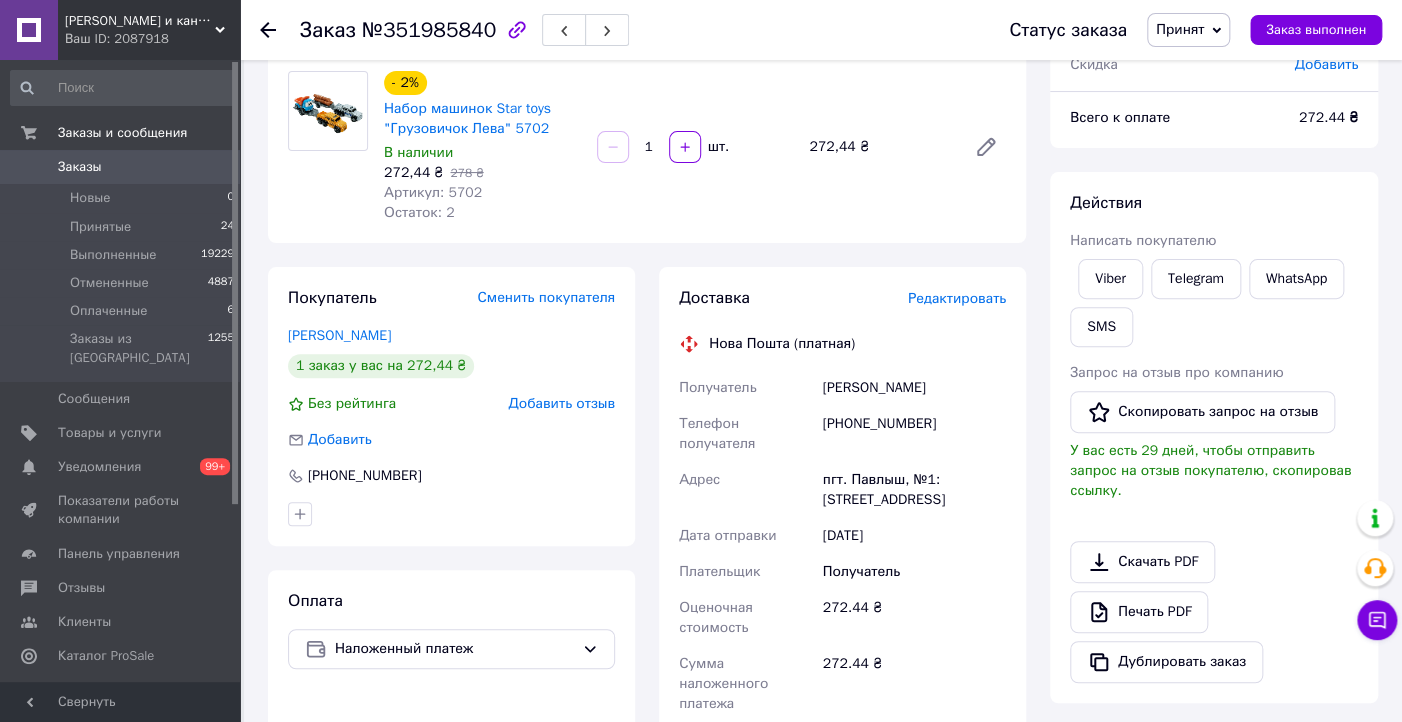 click on "Редактировать" at bounding box center [957, 298] 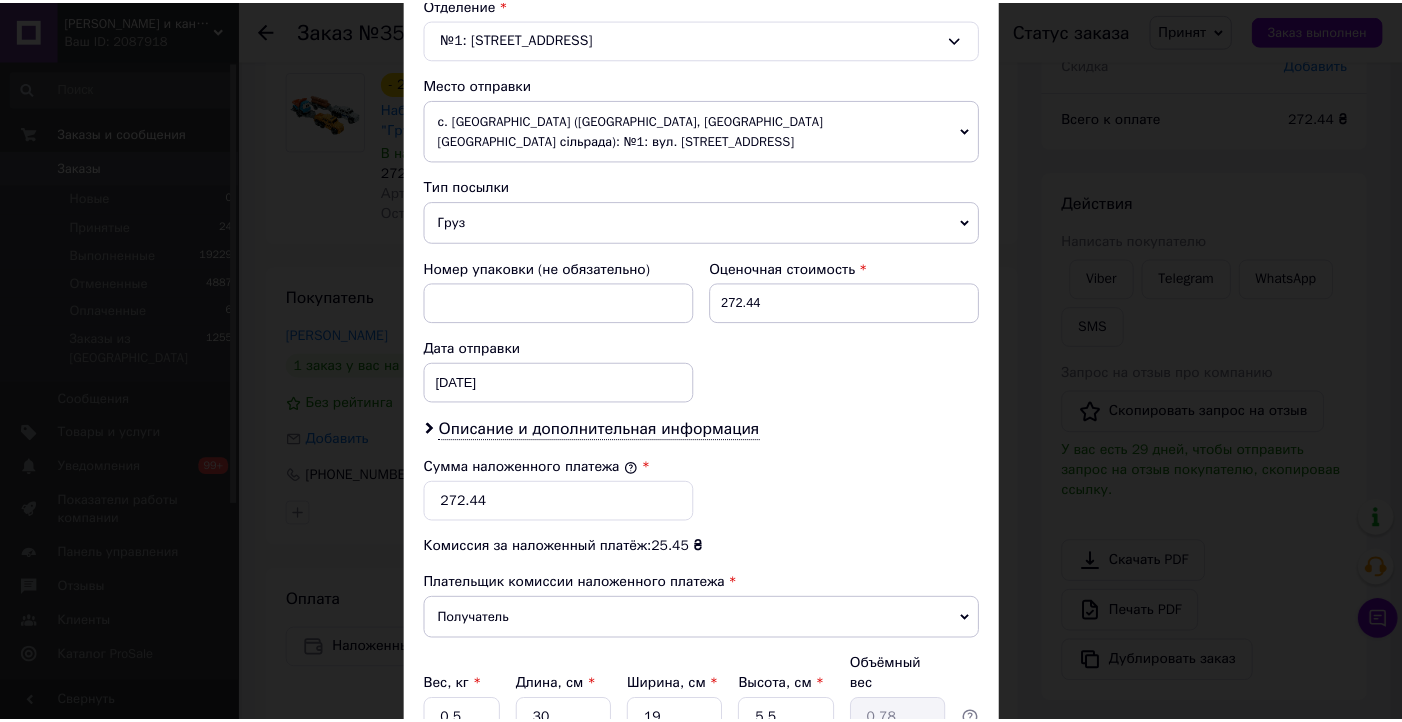 scroll, scrollTop: 818, scrollLeft: 0, axis: vertical 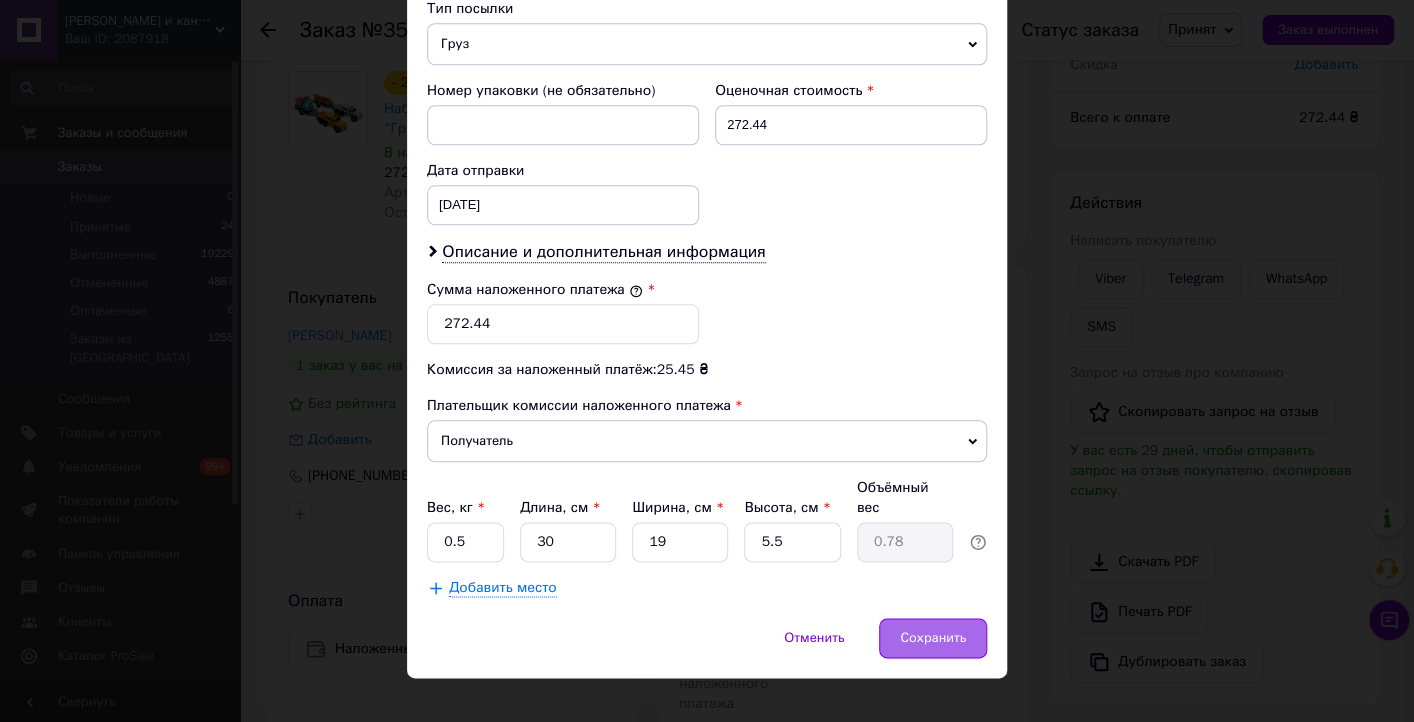 click on "Сохранить" at bounding box center [933, 638] 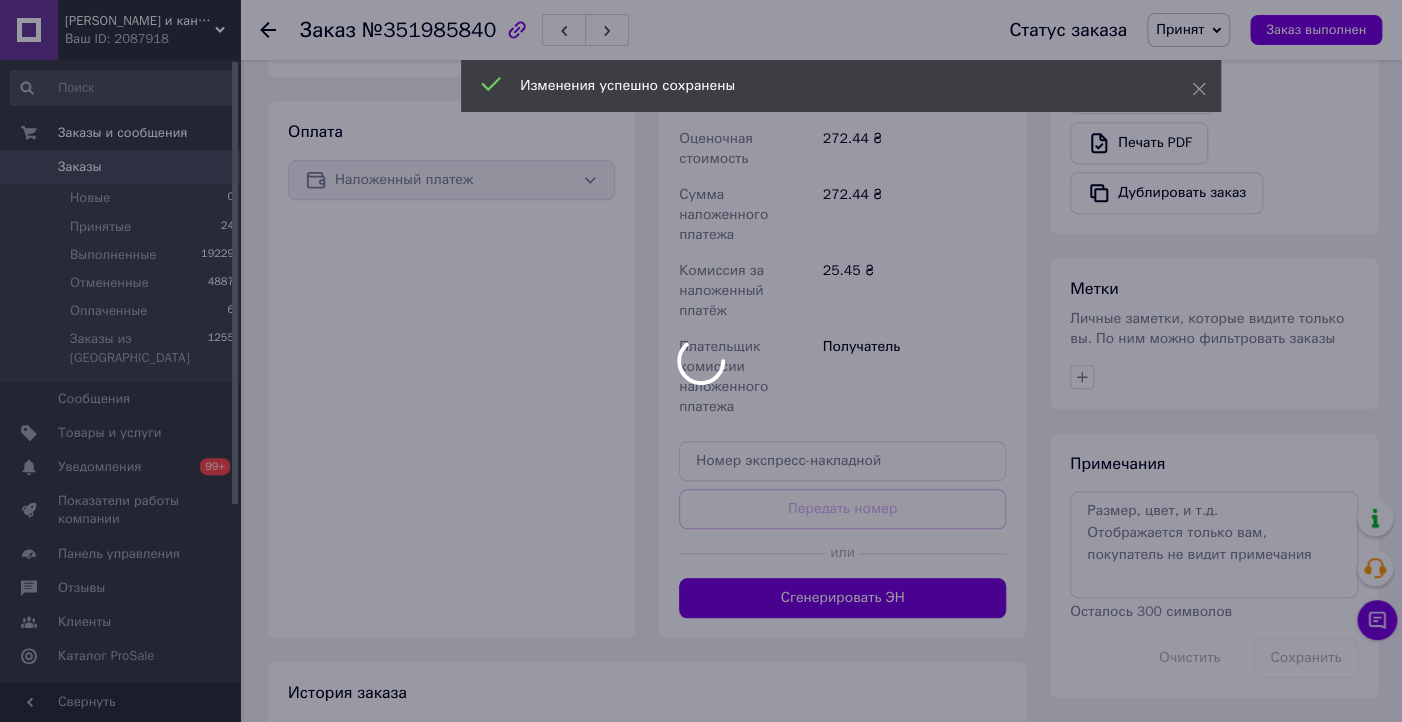 scroll, scrollTop: 640, scrollLeft: 0, axis: vertical 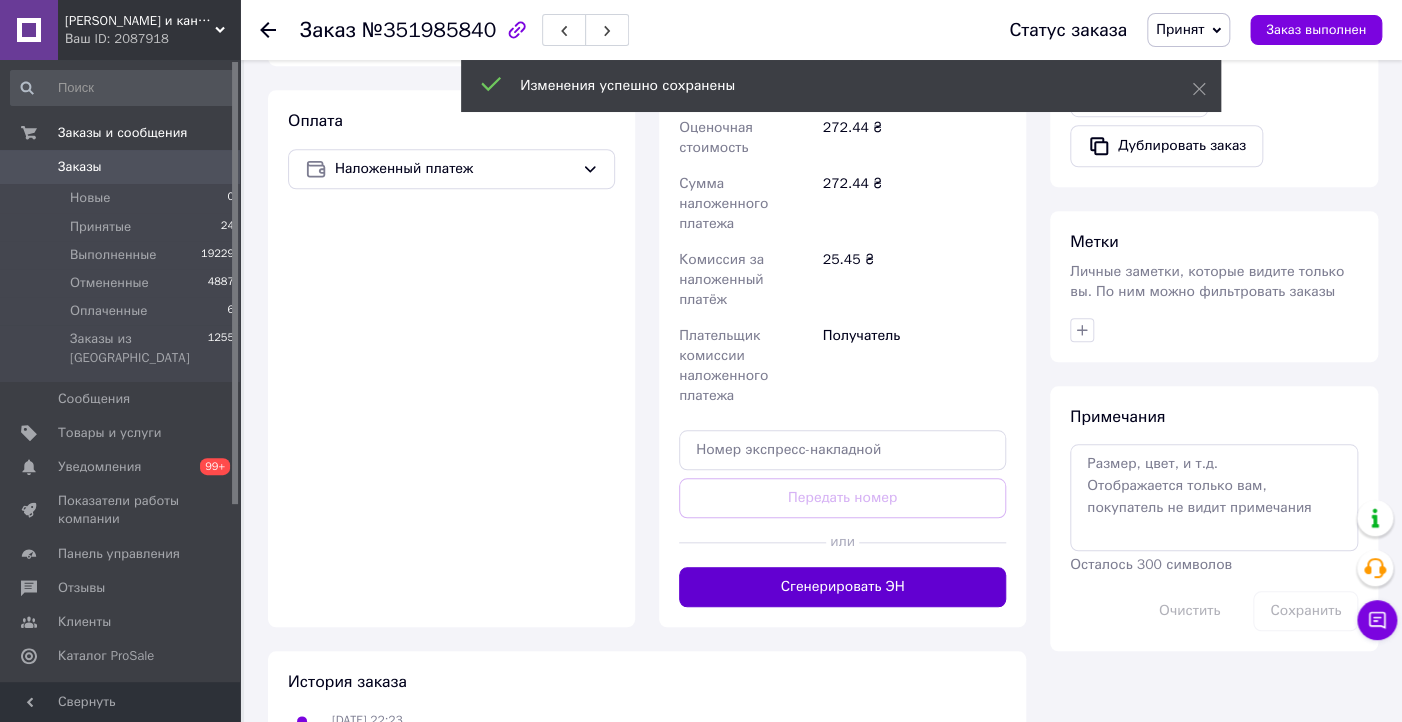 click on "Сгенерировать ЭН" at bounding box center [842, 587] 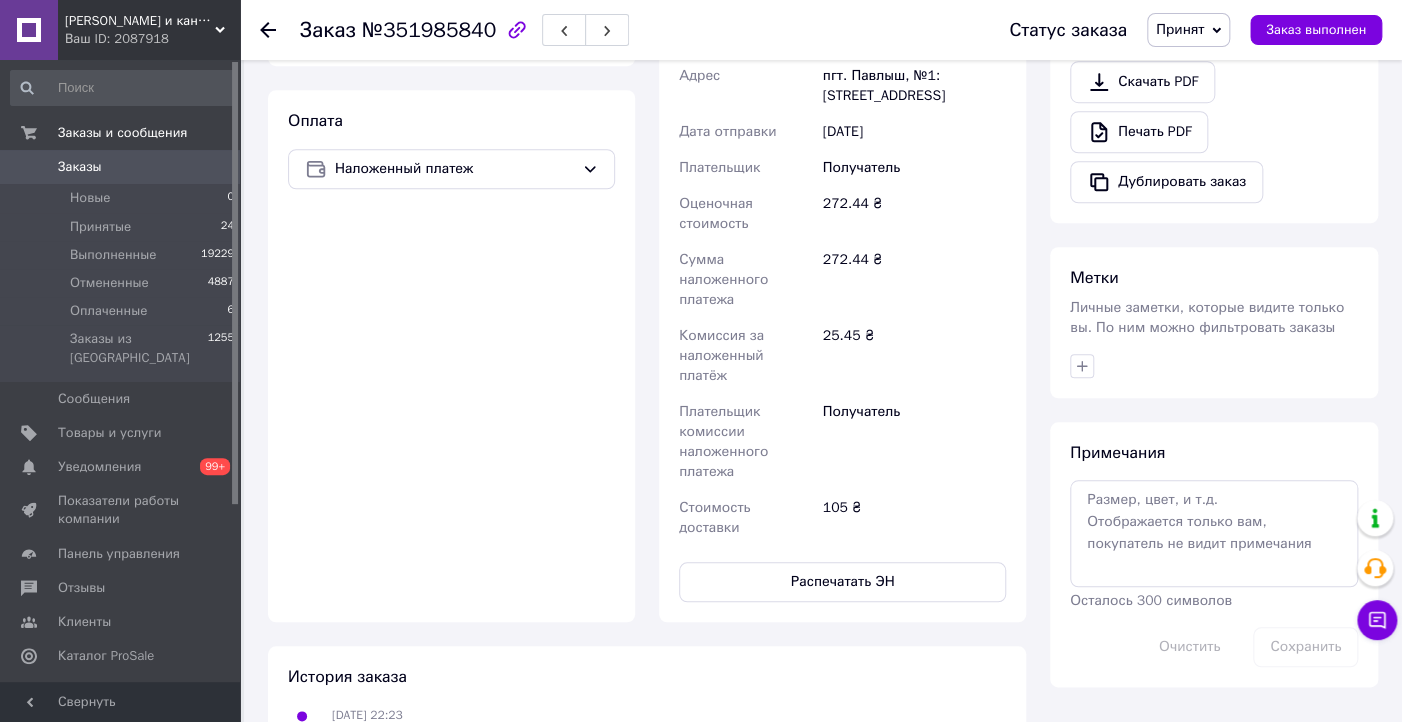 click on "Заказы" at bounding box center [80, 167] 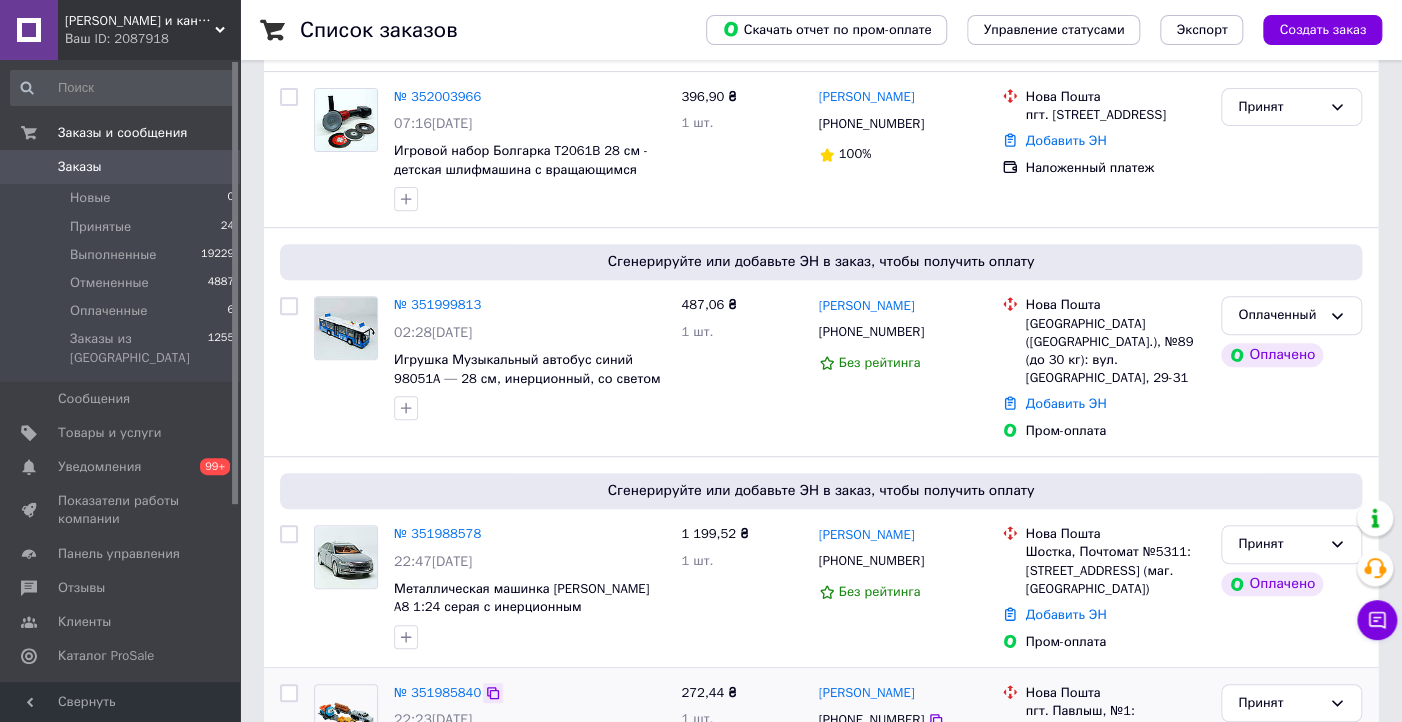 scroll, scrollTop: 480, scrollLeft: 0, axis: vertical 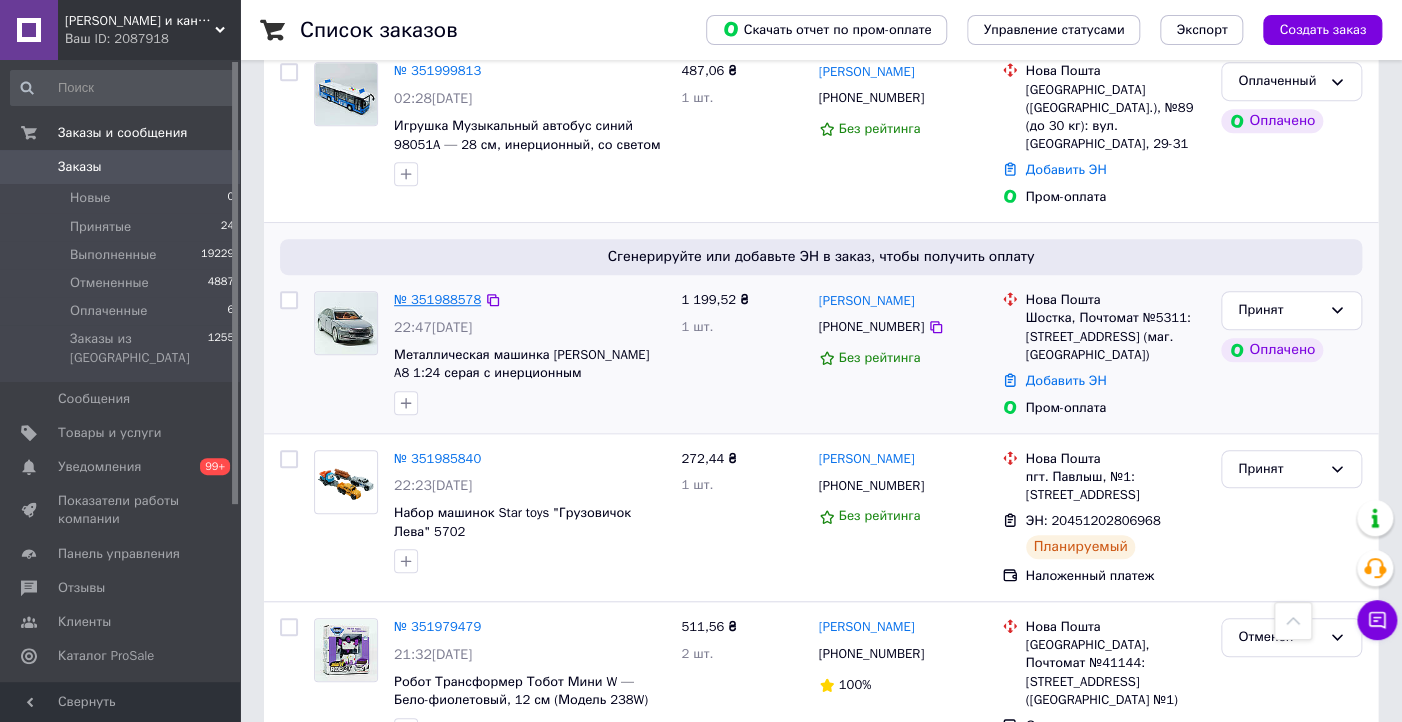 click on "№ 351988578" at bounding box center (437, 299) 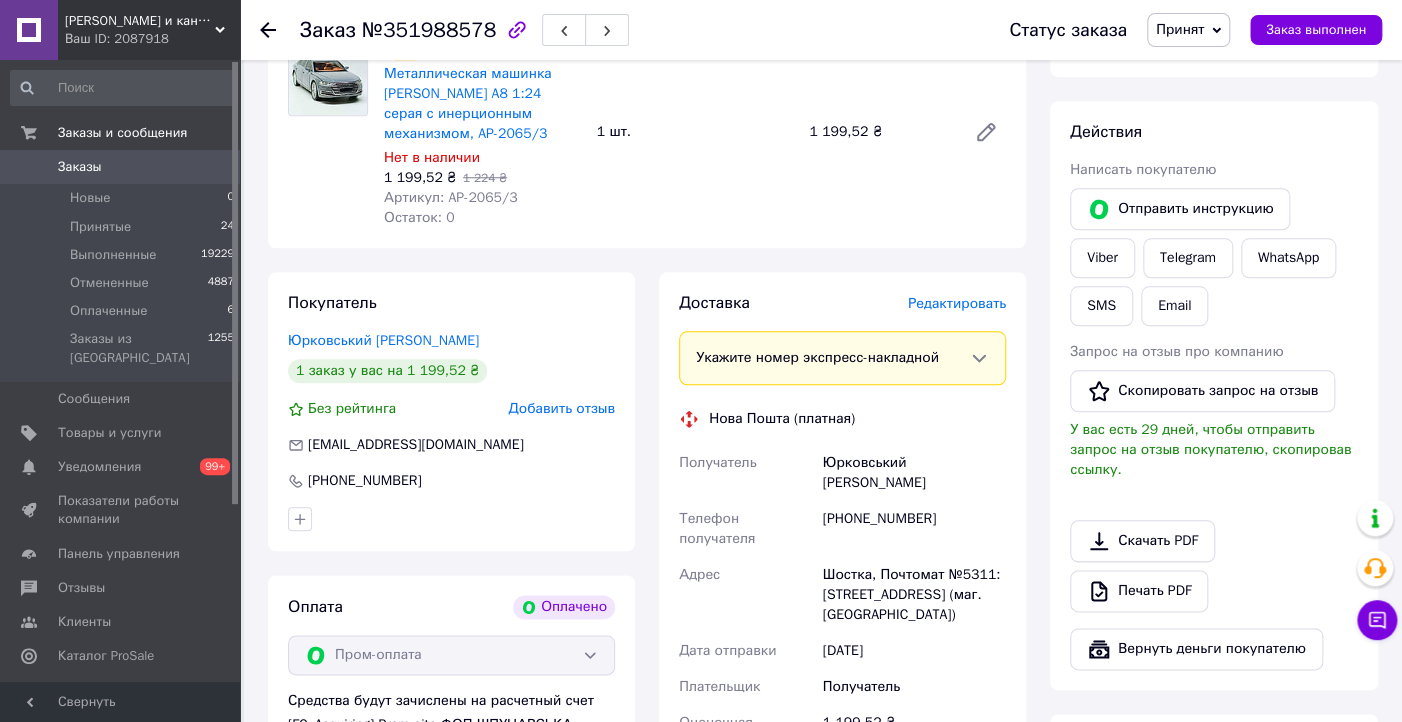 scroll, scrollTop: 880, scrollLeft: 0, axis: vertical 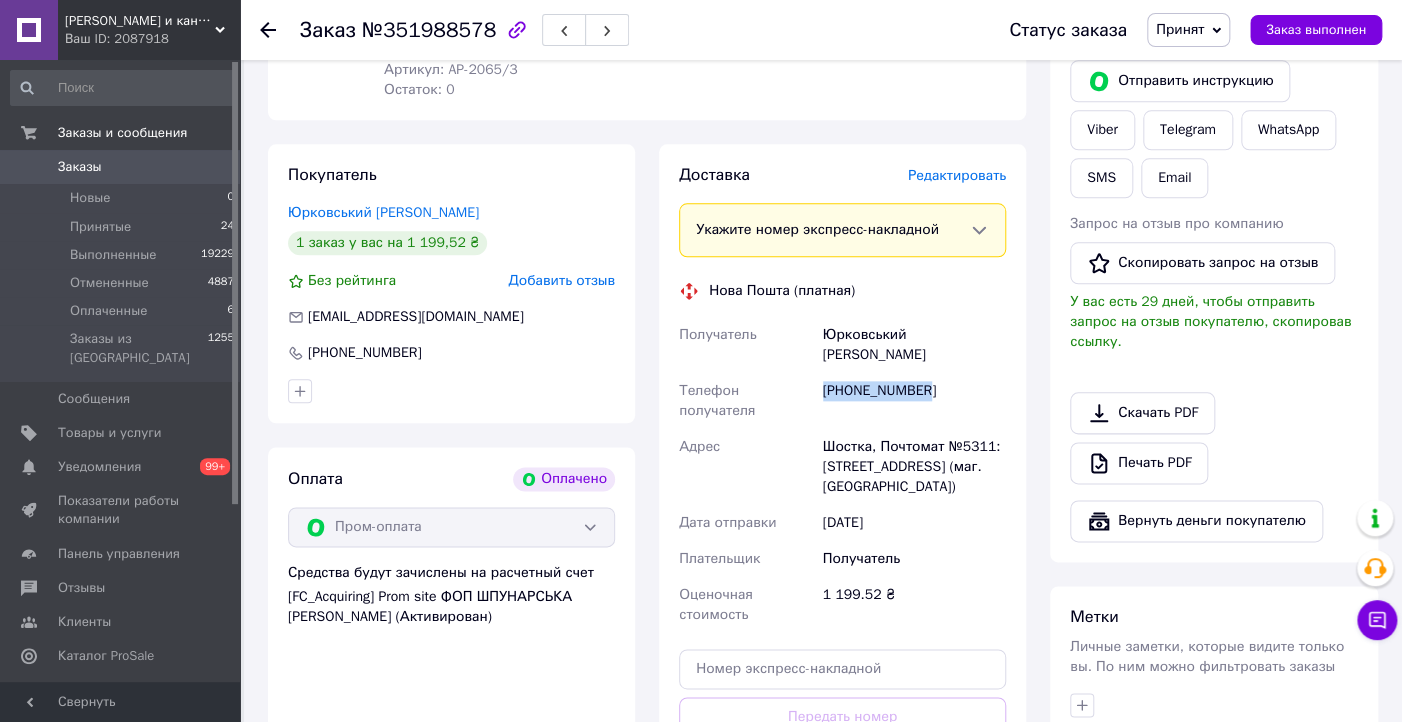 drag, startPoint x: 934, startPoint y: 377, endPoint x: 826, endPoint y: 373, distance: 108.07405 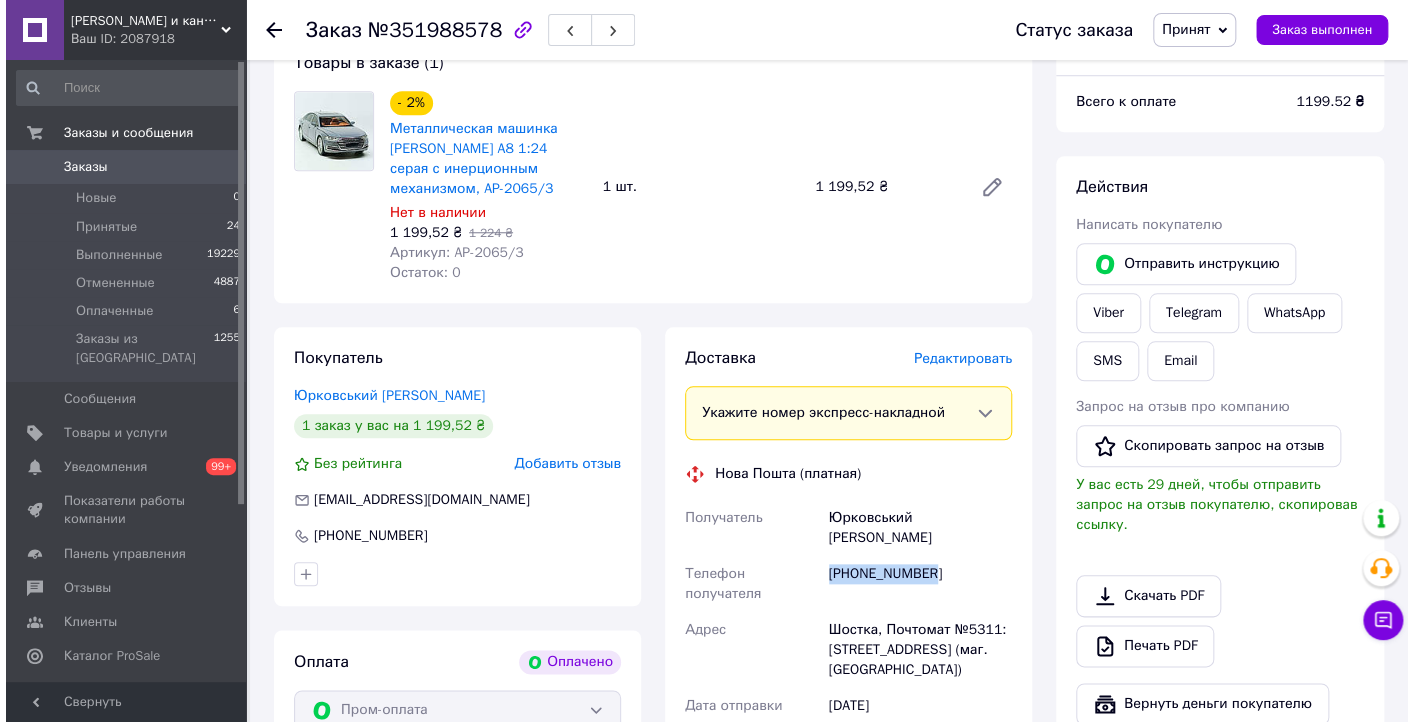 scroll, scrollTop: 560, scrollLeft: 0, axis: vertical 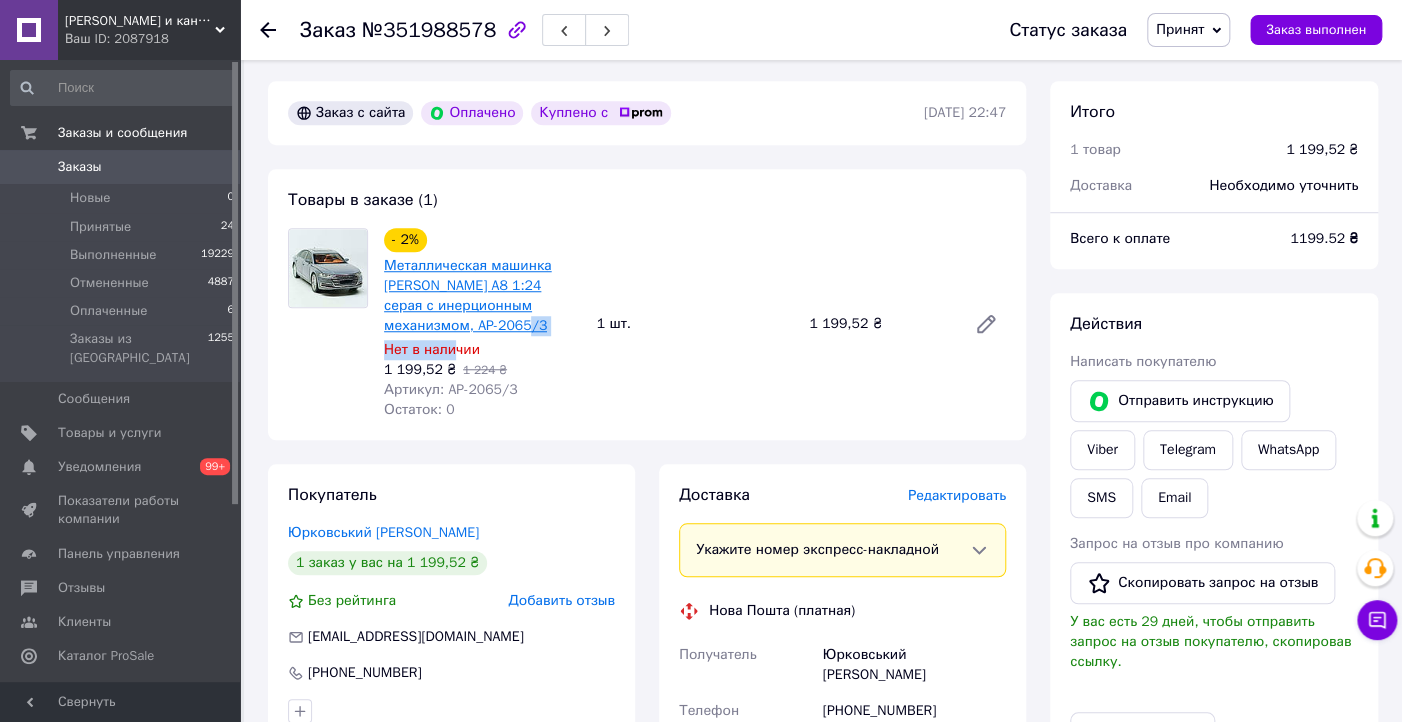 drag, startPoint x: 455, startPoint y: 340, endPoint x: 434, endPoint y: 331, distance: 22.847319 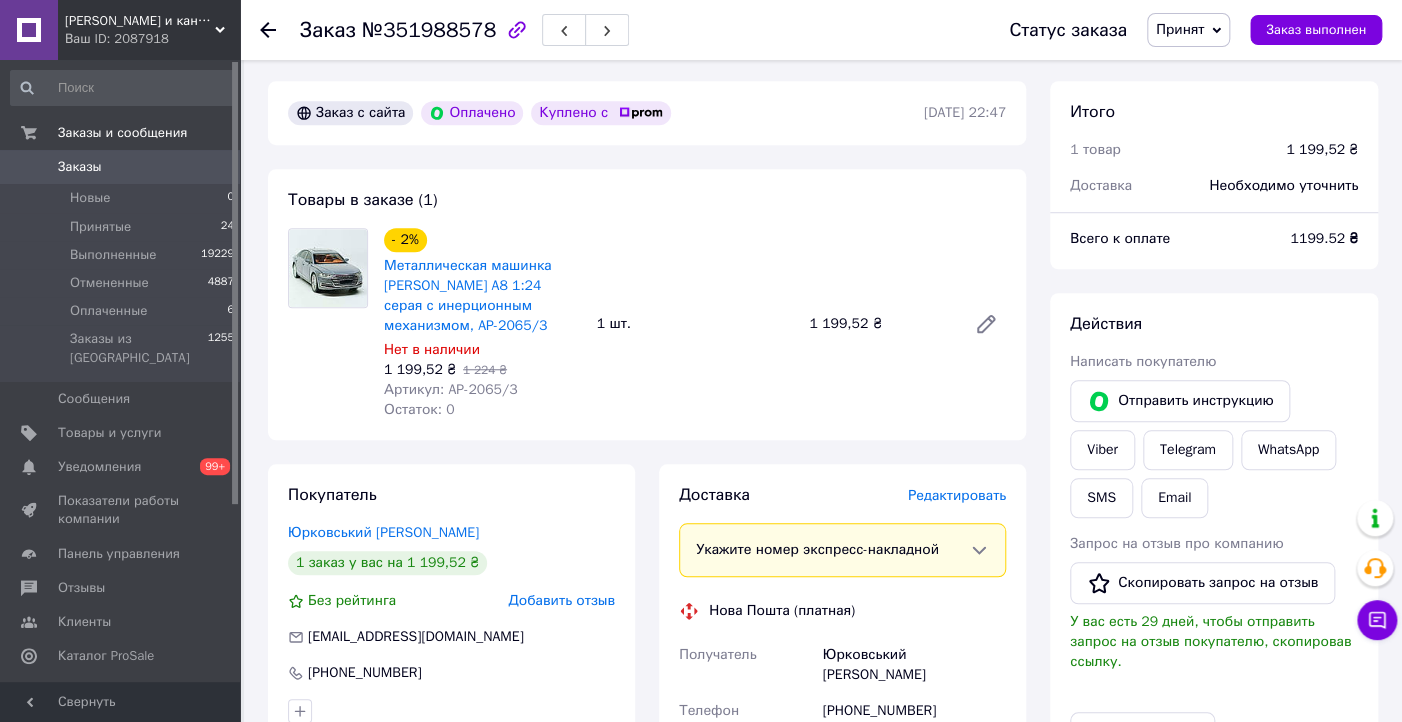 drag, startPoint x: 359, startPoint y: 342, endPoint x: 392, endPoint y: 341, distance: 33.01515 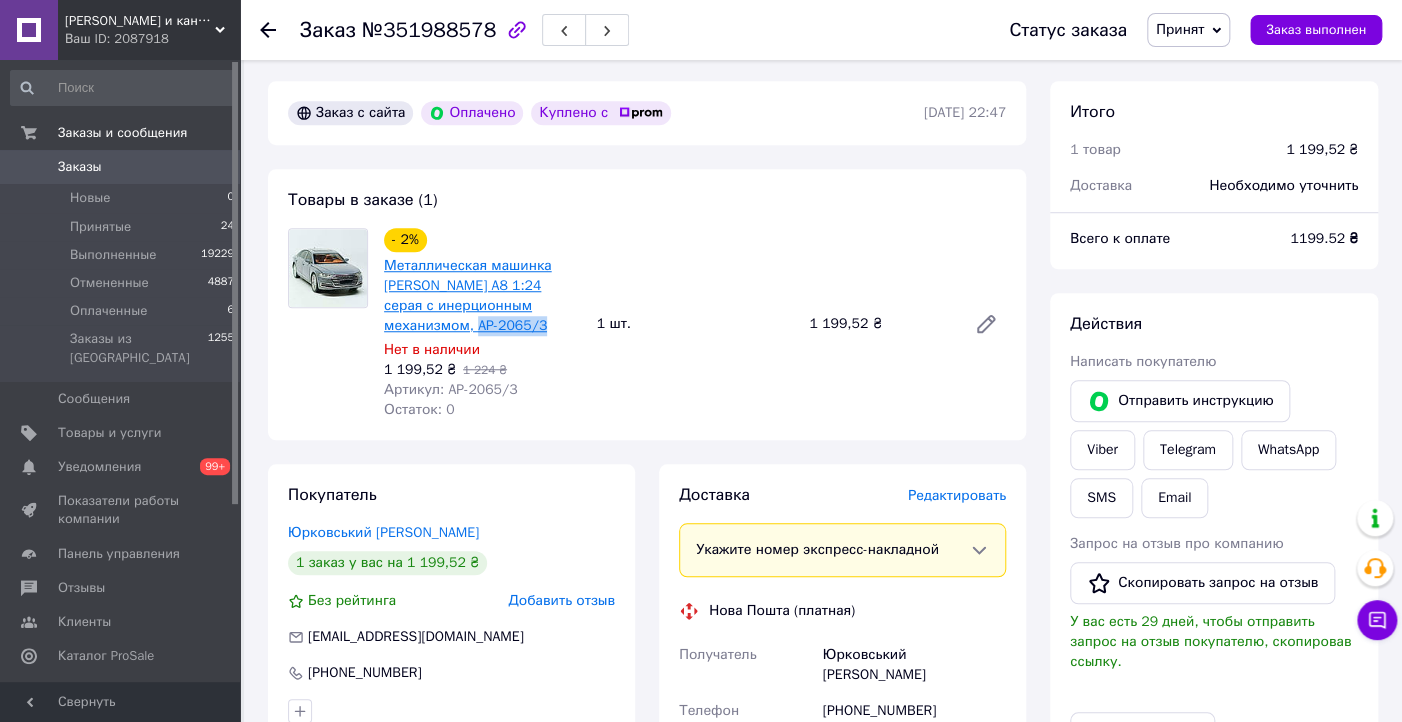 drag, startPoint x: 452, startPoint y: 329, endPoint x: 385, endPoint y: 333, distance: 67.11929 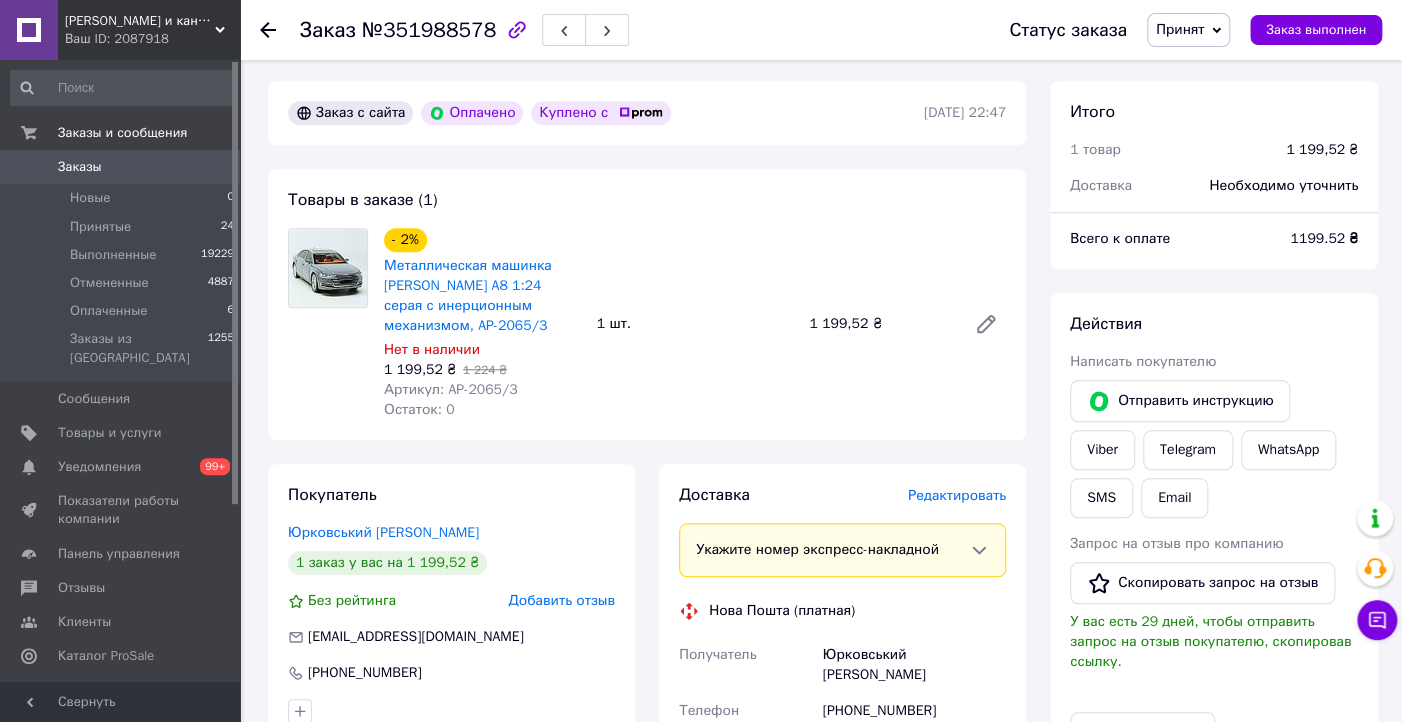 click on "Редактировать" at bounding box center [957, 495] 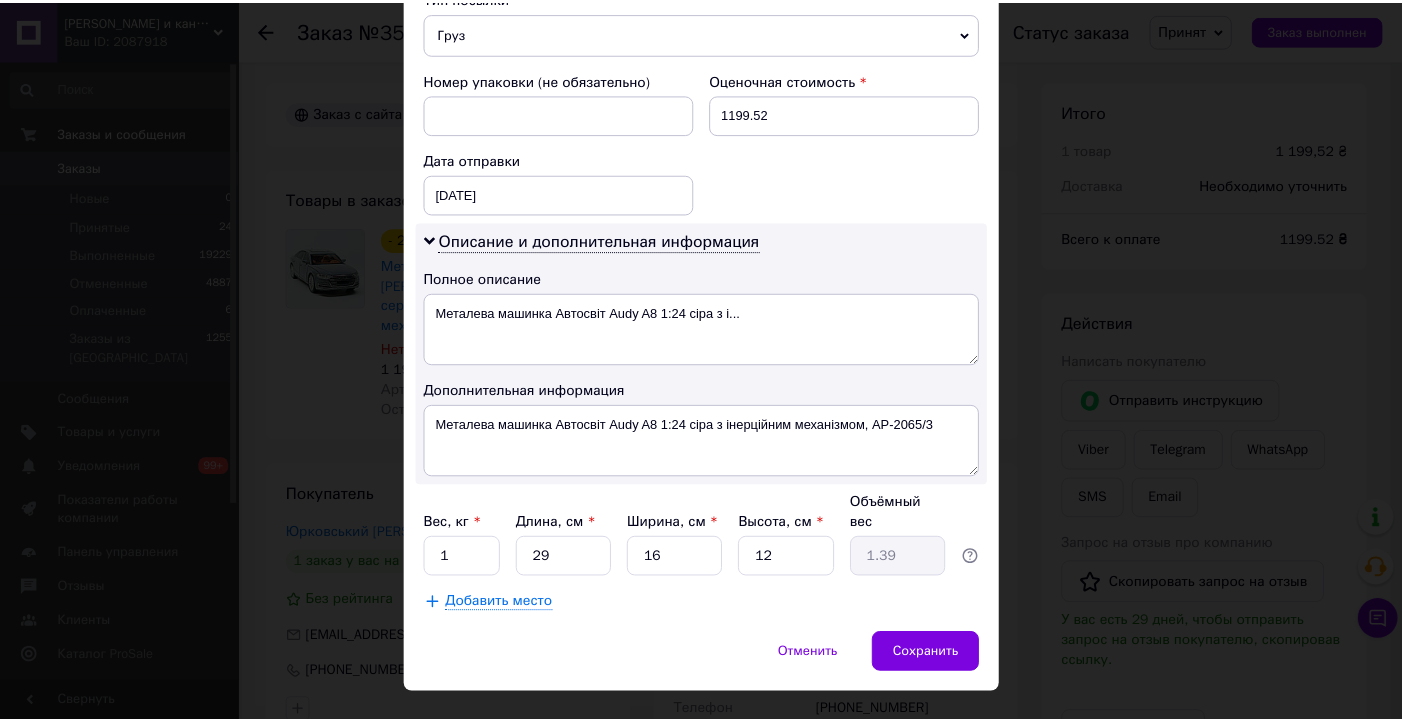 scroll, scrollTop: 844, scrollLeft: 0, axis: vertical 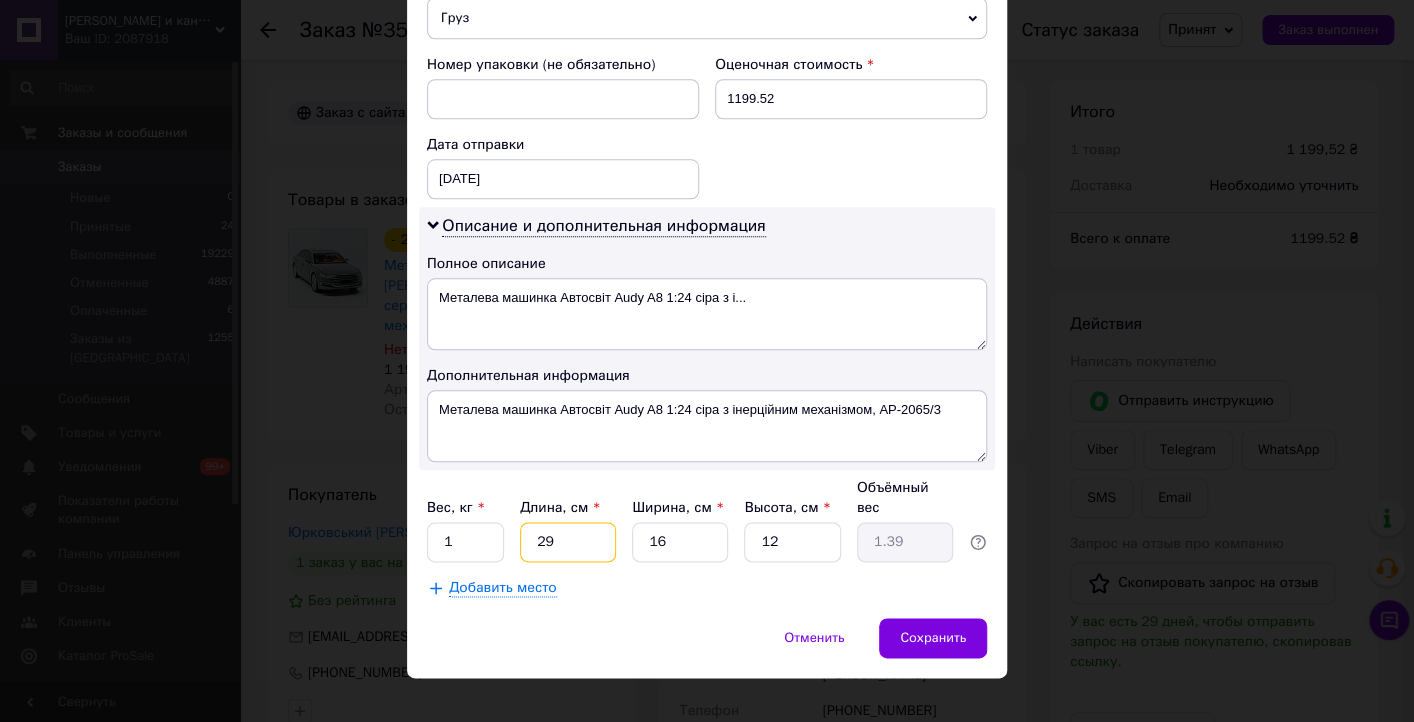 drag, startPoint x: 532, startPoint y: 513, endPoint x: 556, endPoint y: 516, distance: 24.186773 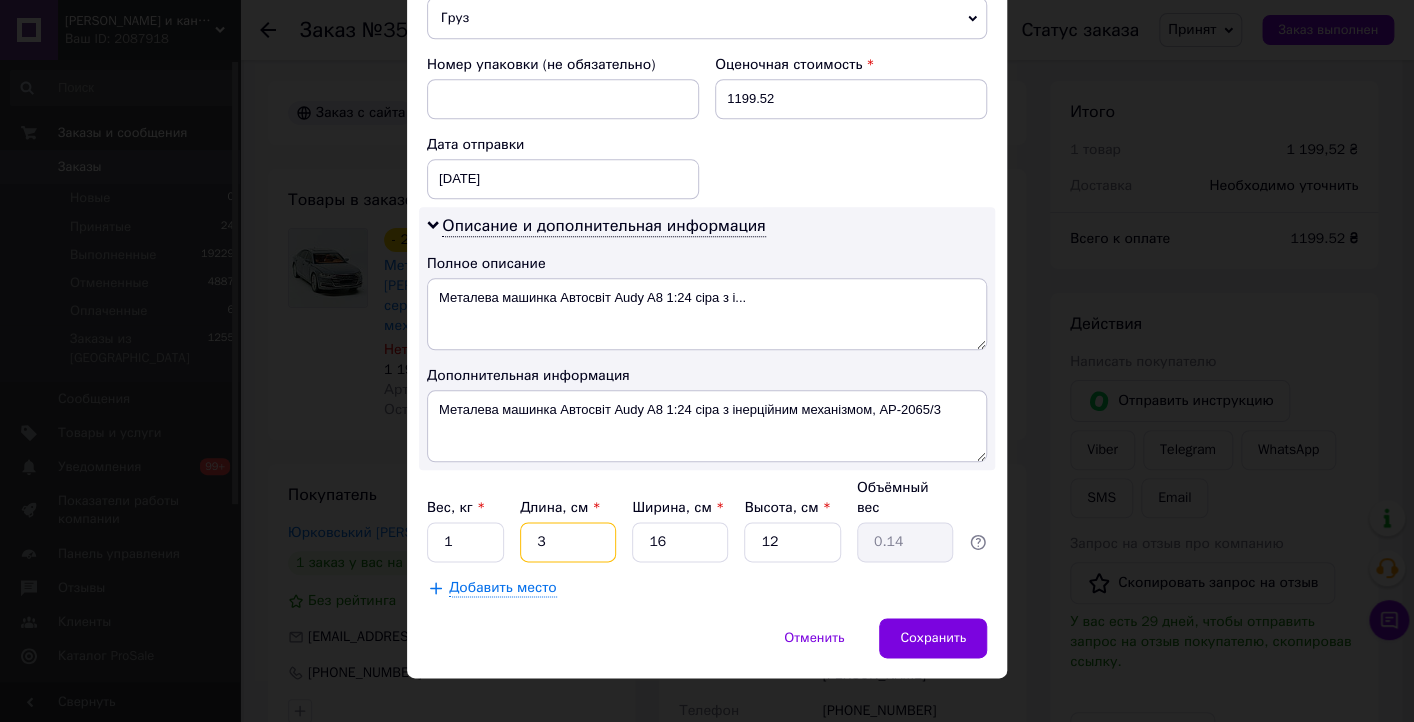 type on "30" 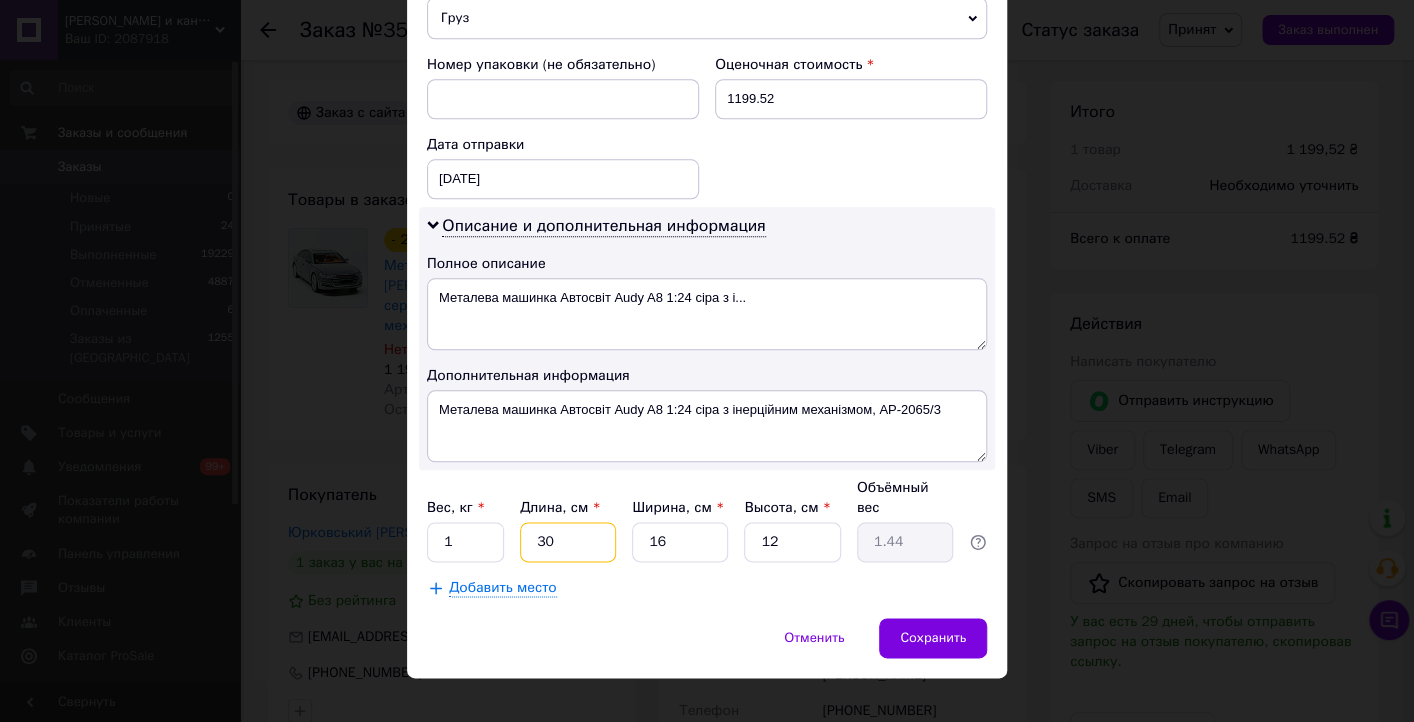 type on "30" 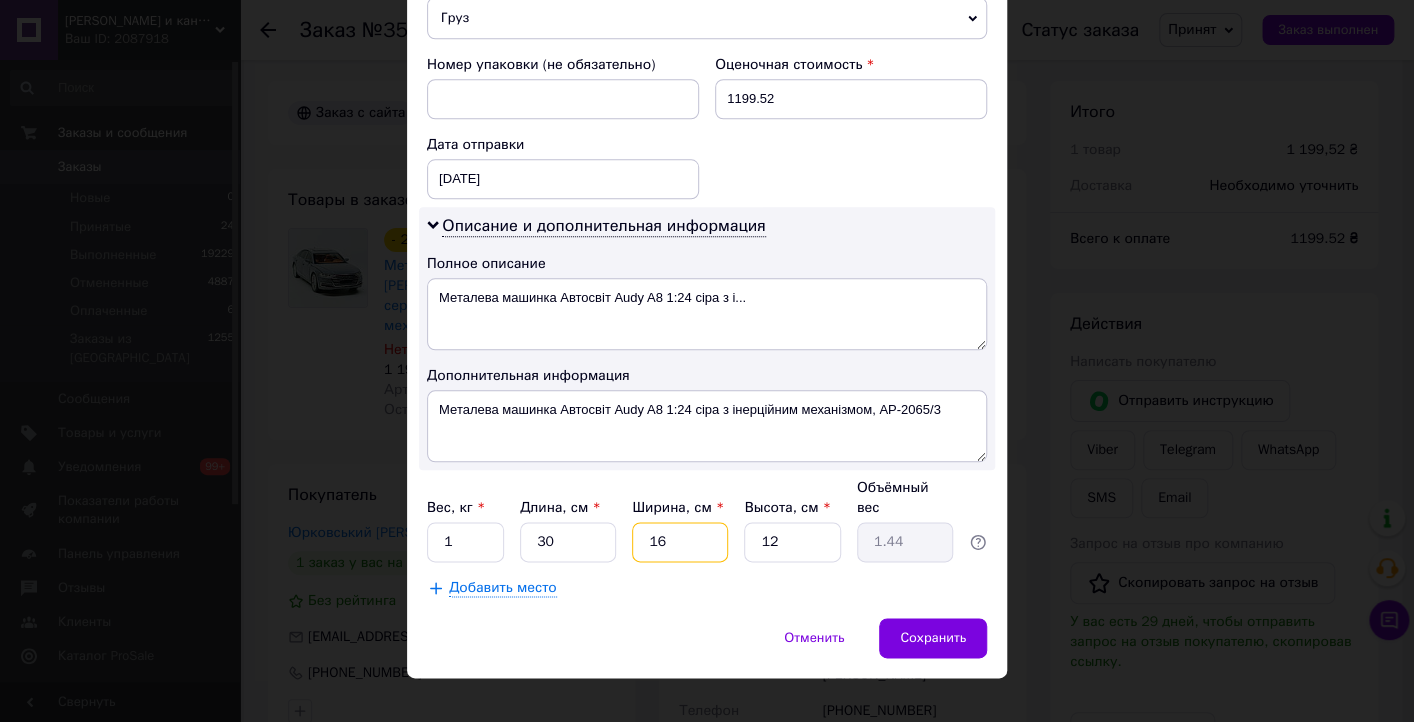 drag, startPoint x: 672, startPoint y: 524, endPoint x: 640, endPoint y: 518, distance: 32.55764 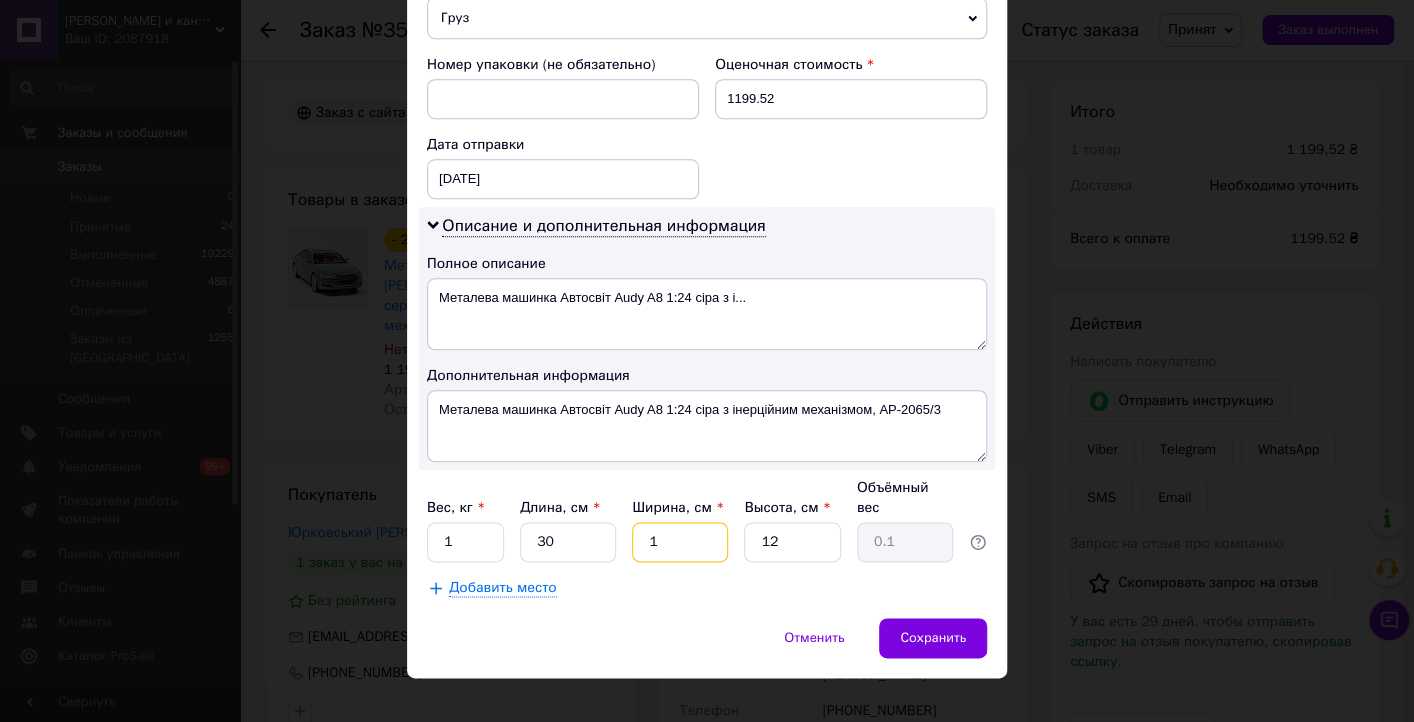 type 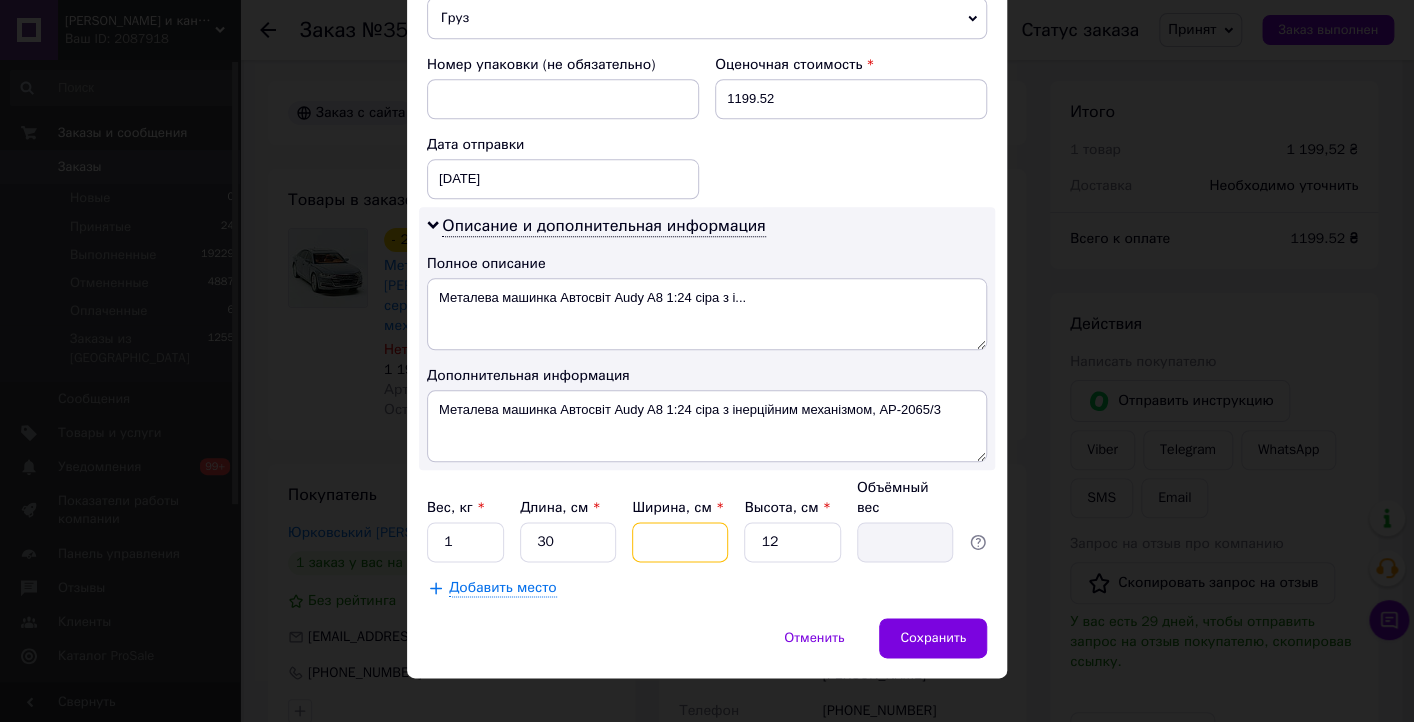 type on "2" 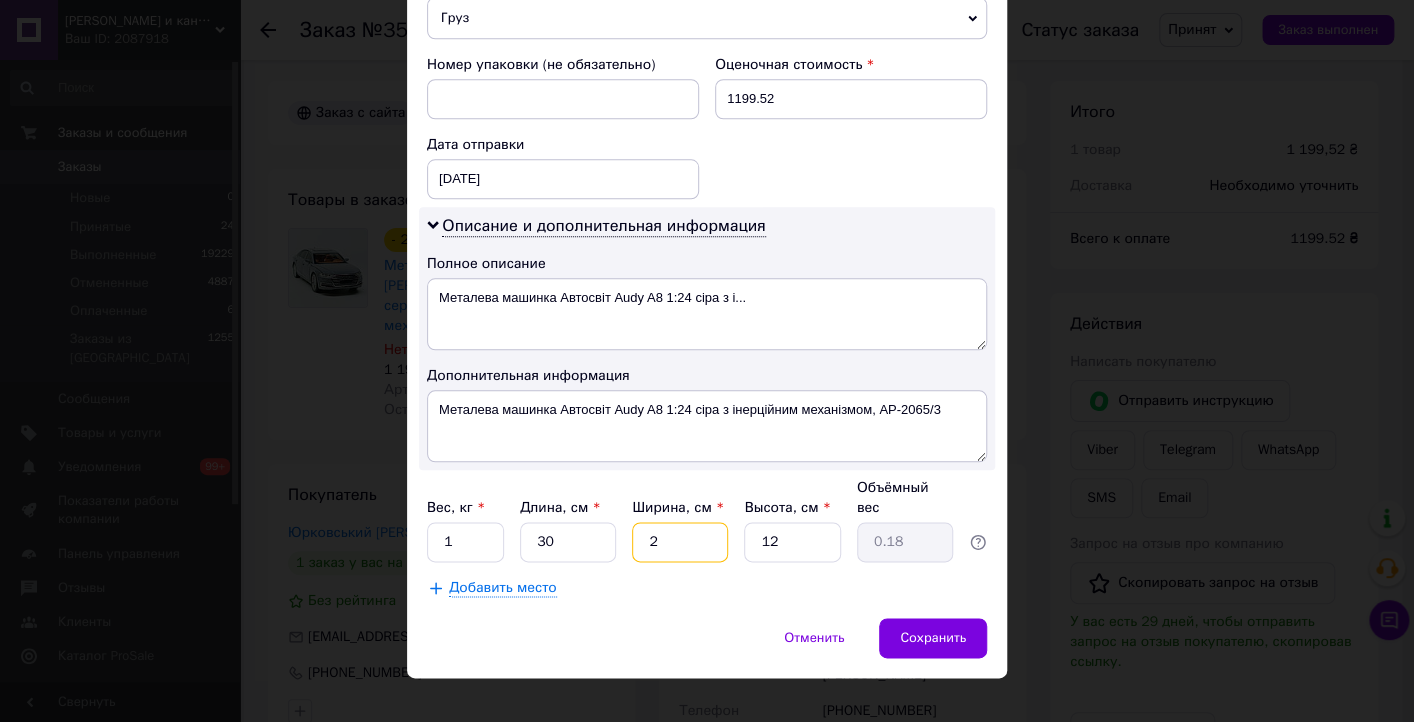 type on "20" 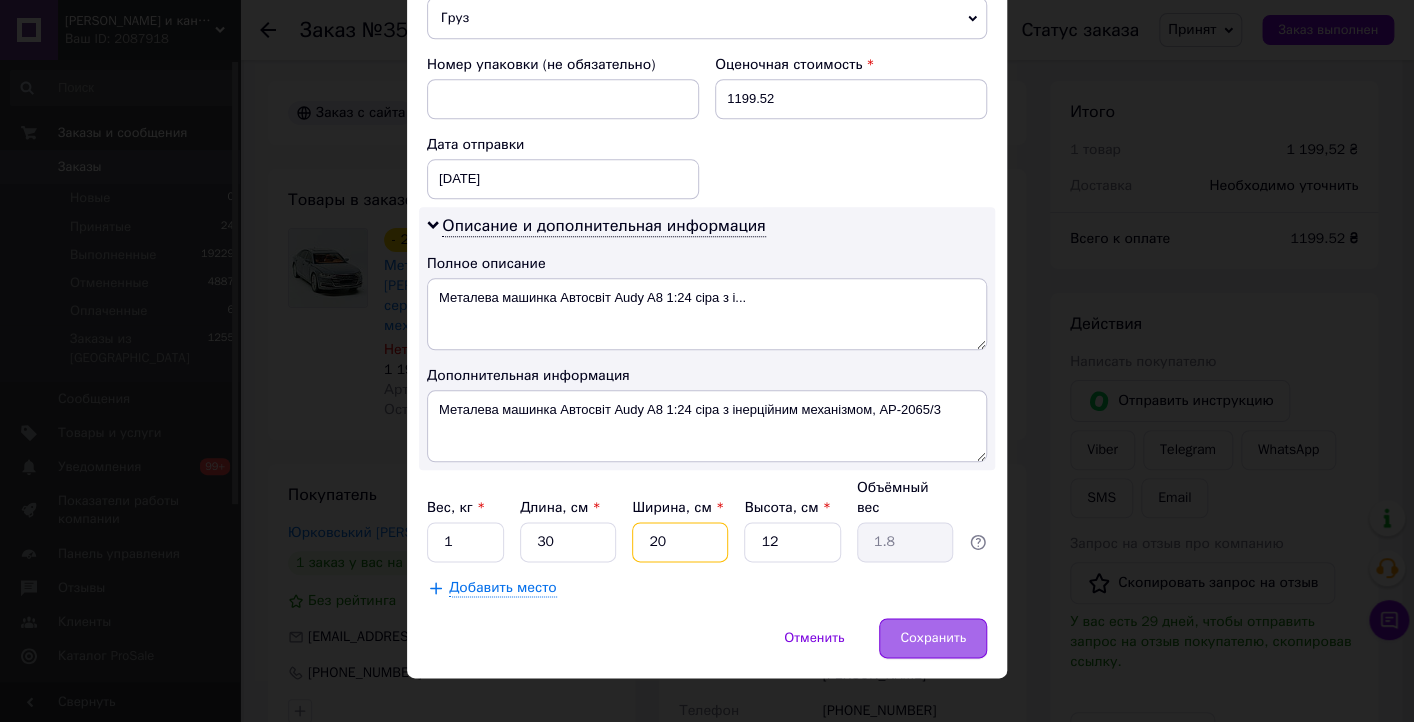 type on "20" 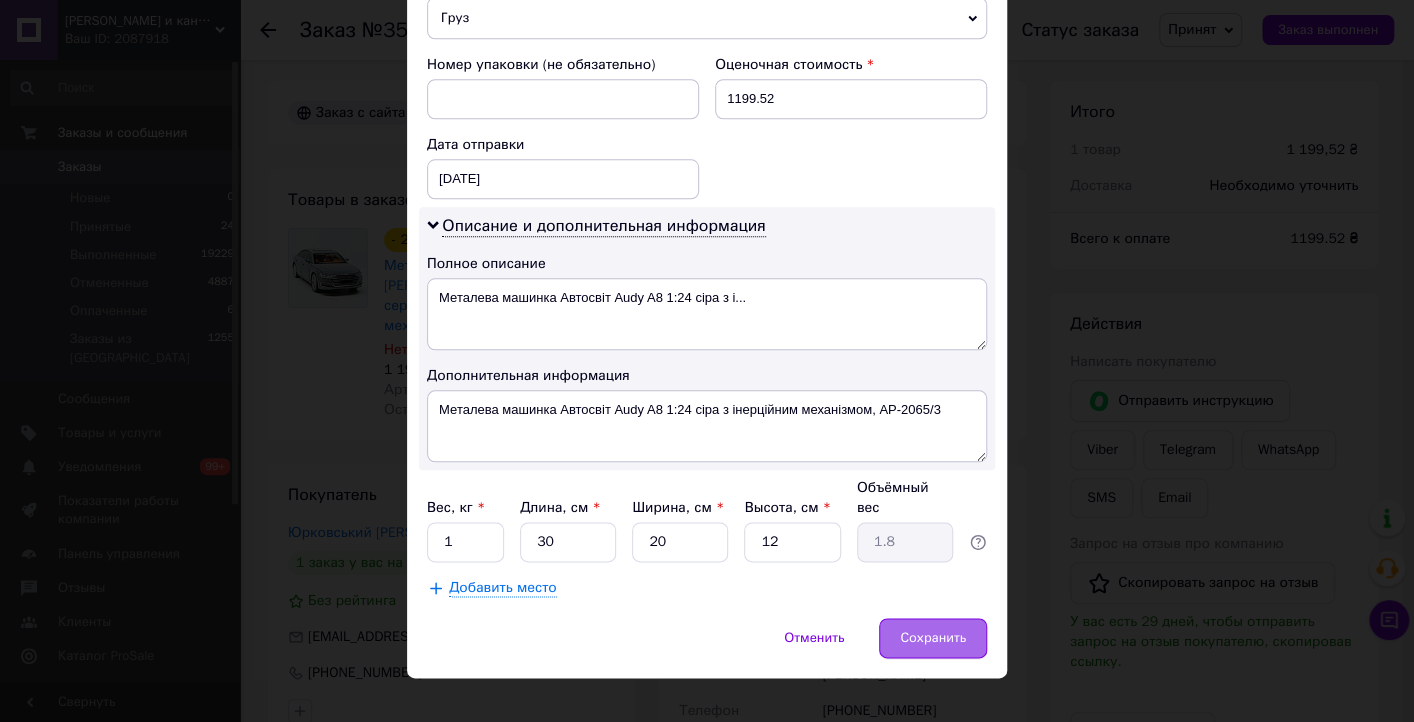 click on "Сохранить" at bounding box center [933, 638] 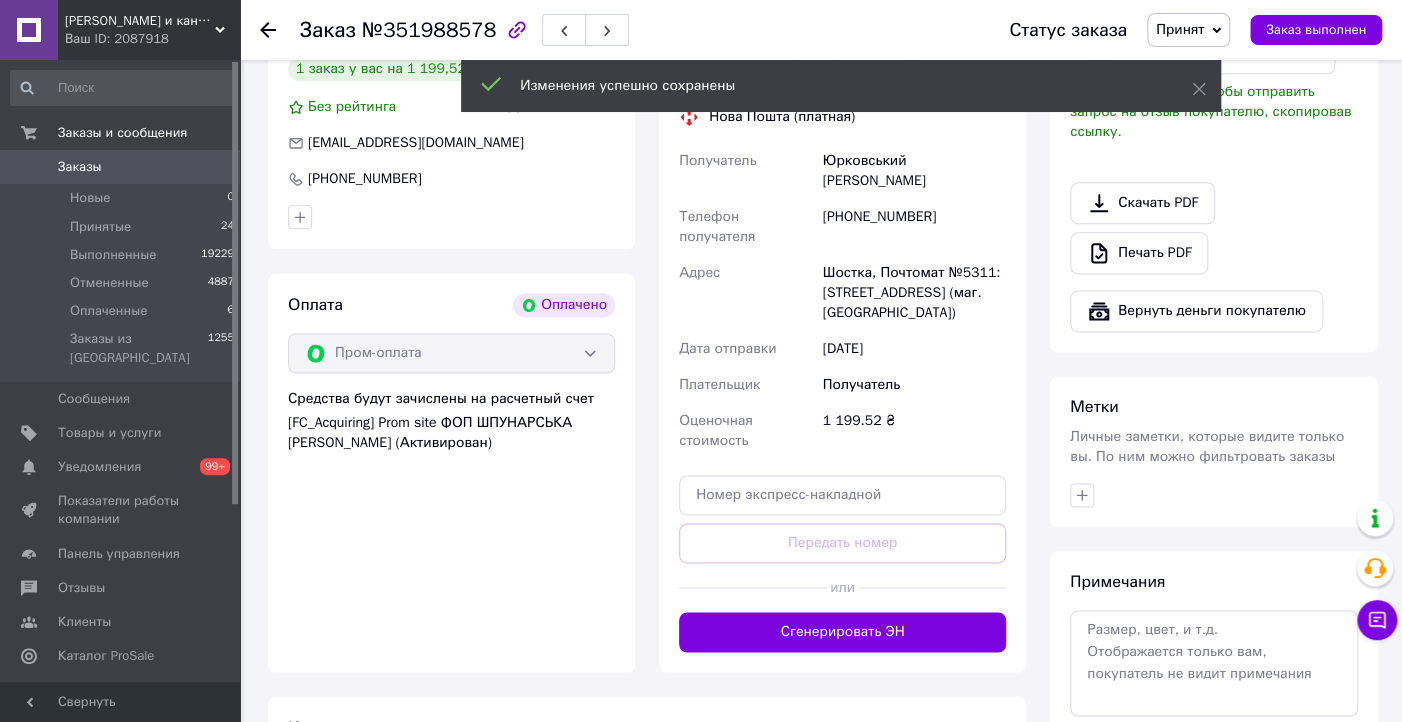 scroll, scrollTop: 1120, scrollLeft: 0, axis: vertical 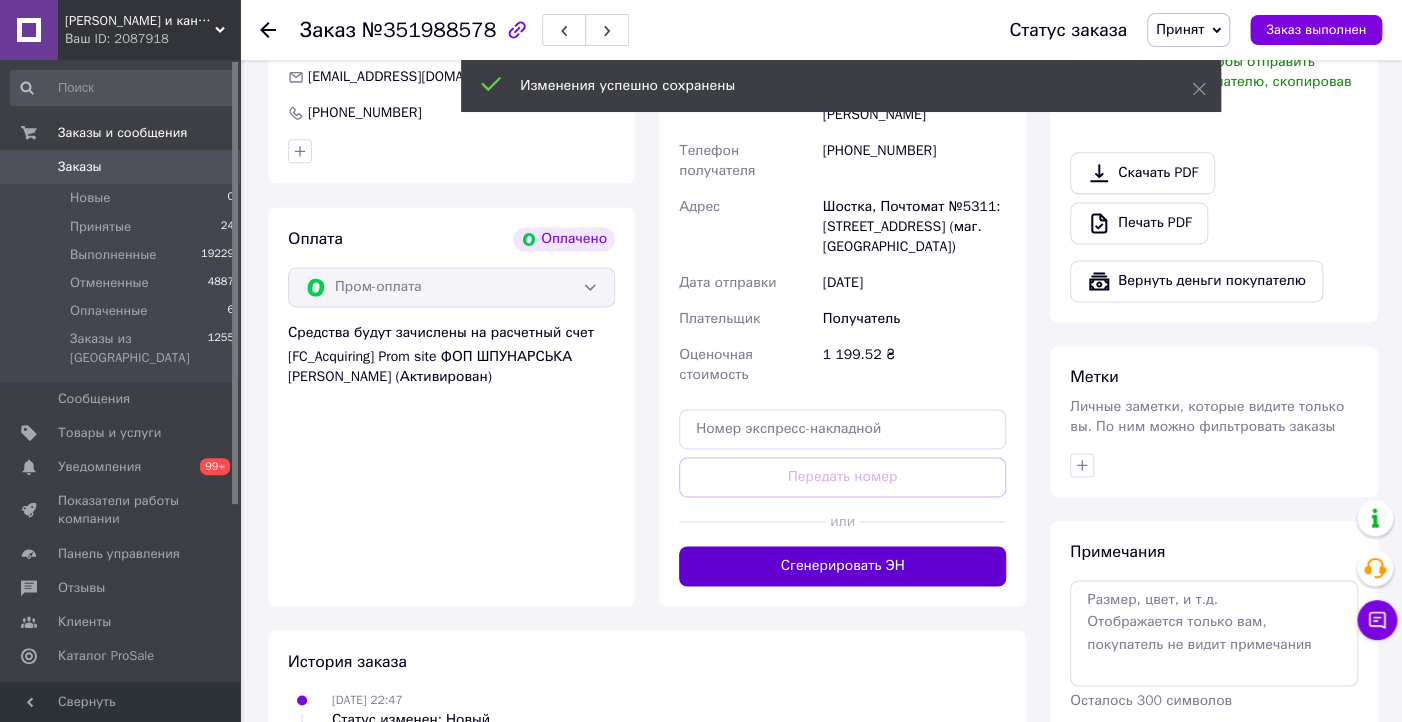 click on "Сгенерировать ЭН" at bounding box center (842, 566) 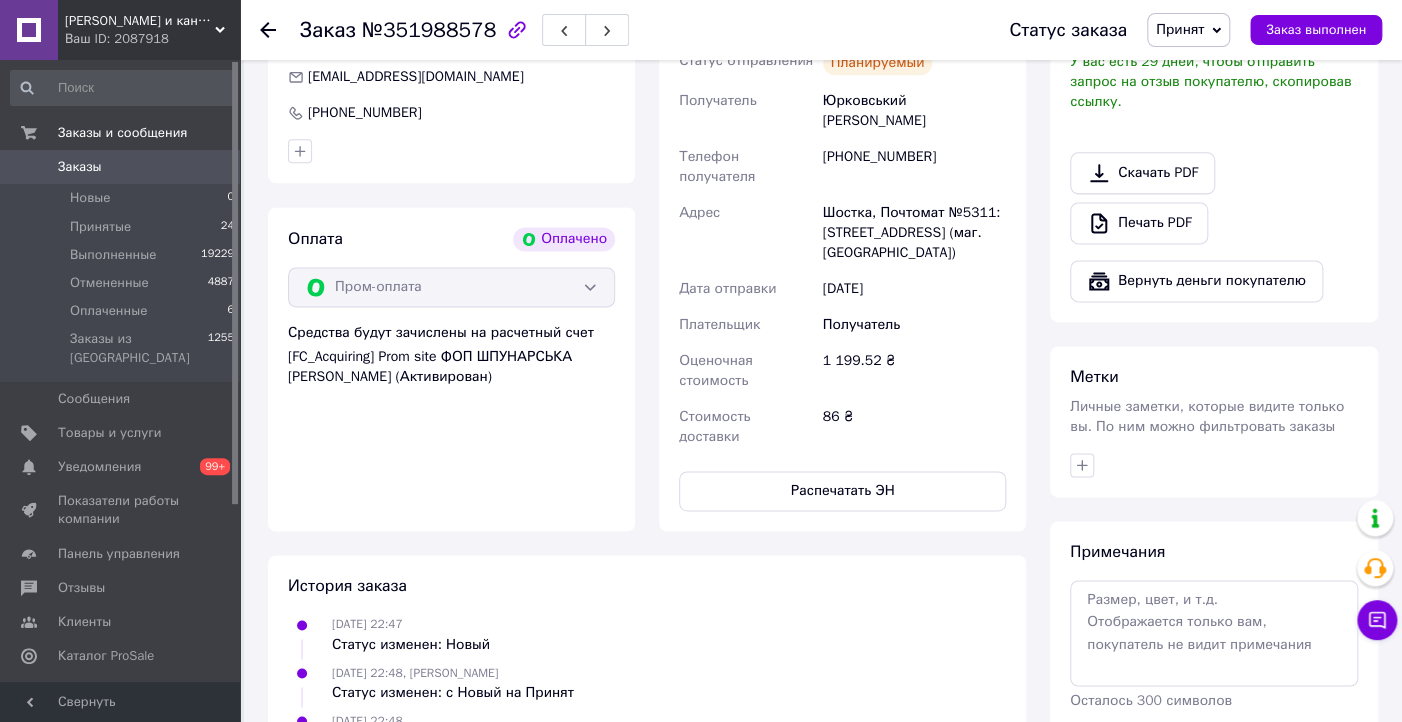 click on "Заказы" at bounding box center [80, 167] 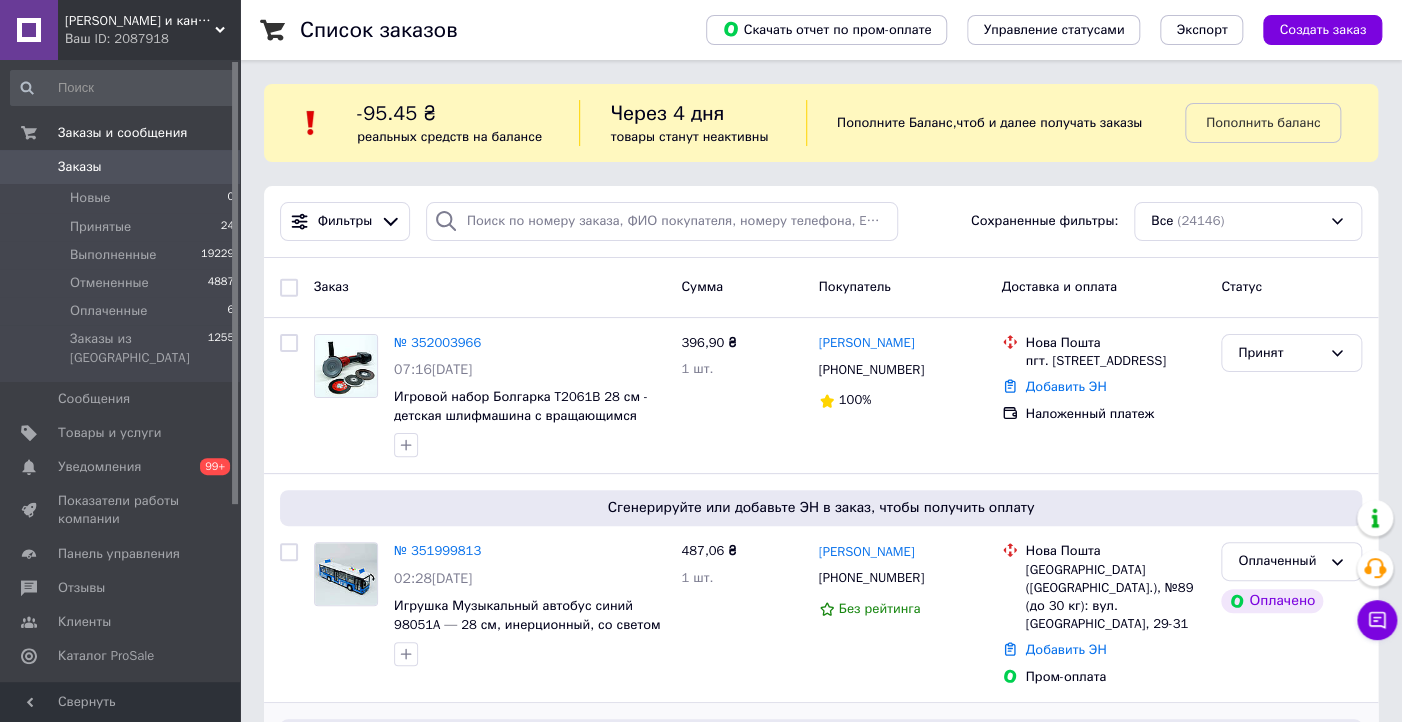 scroll, scrollTop: 320, scrollLeft: 0, axis: vertical 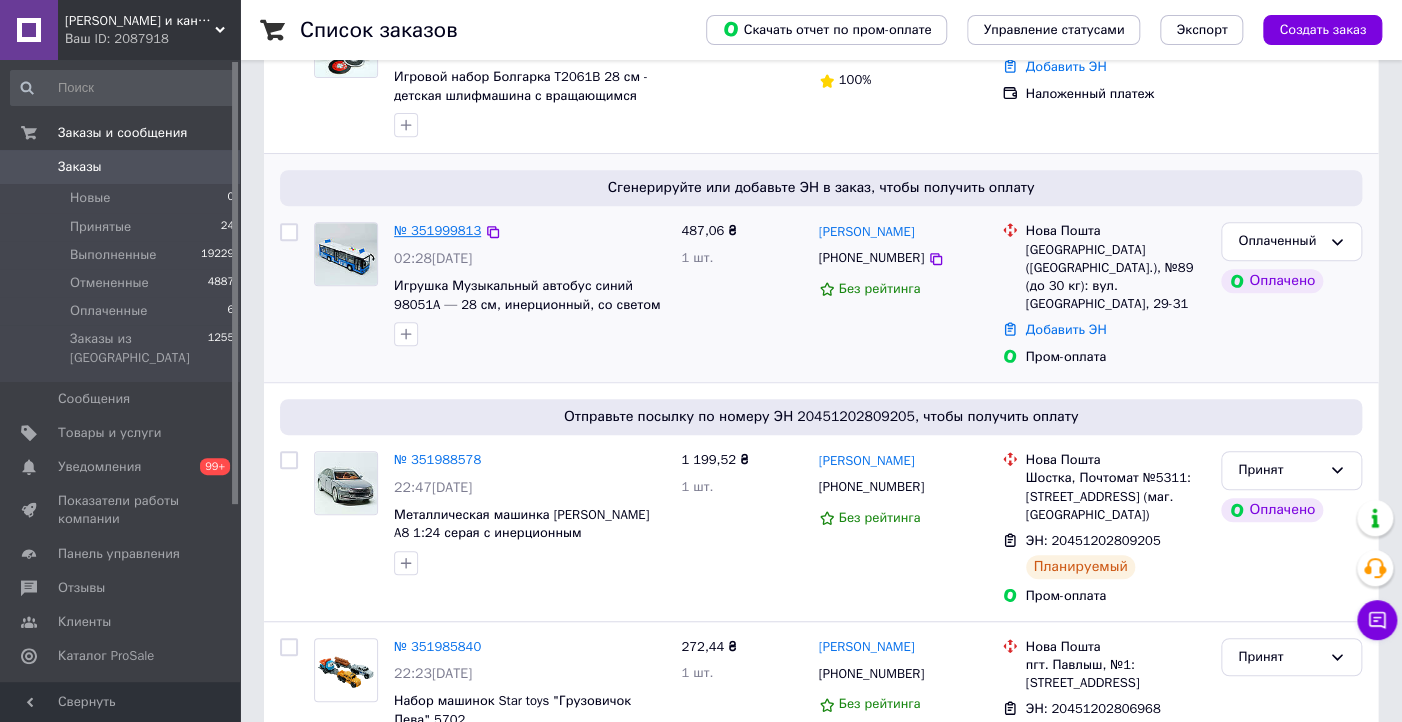 click on "№ 351999813" at bounding box center [437, 230] 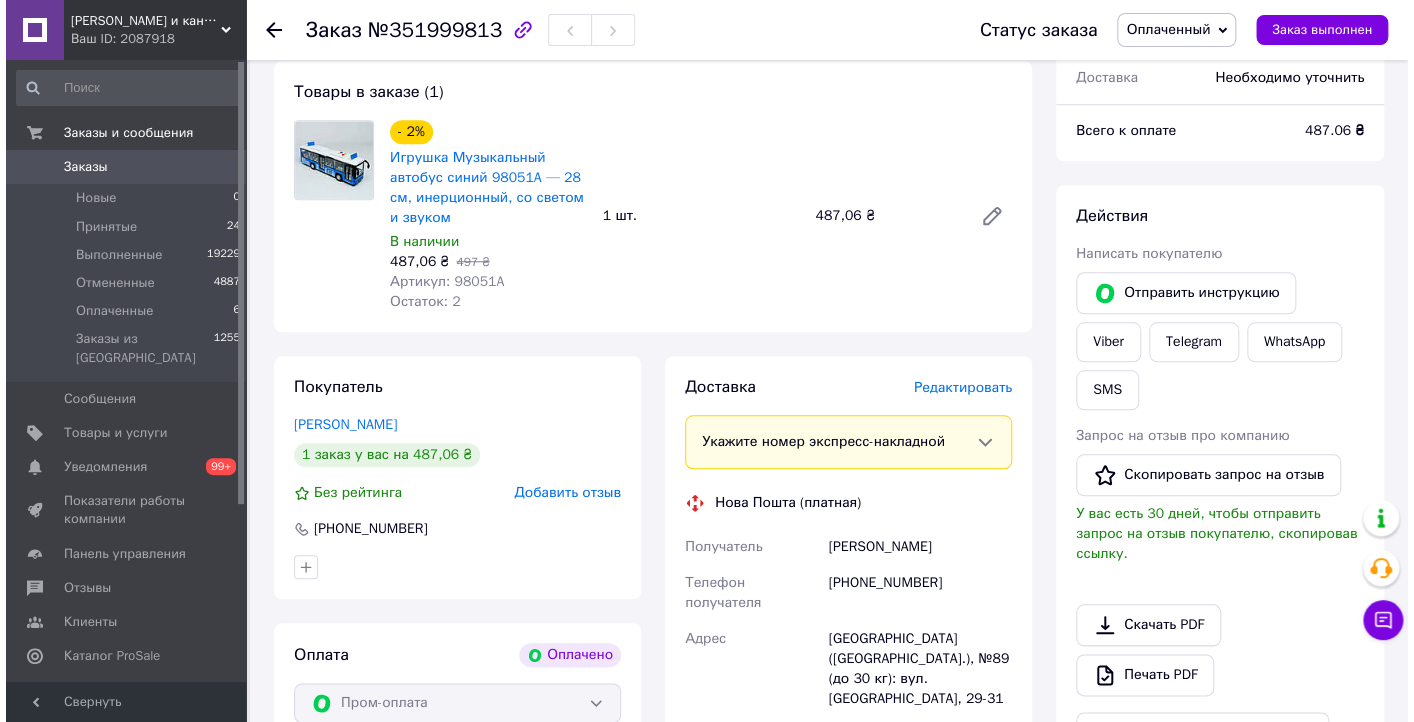 scroll, scrollTop: 720, scrollLeft: 0, axis: vertical 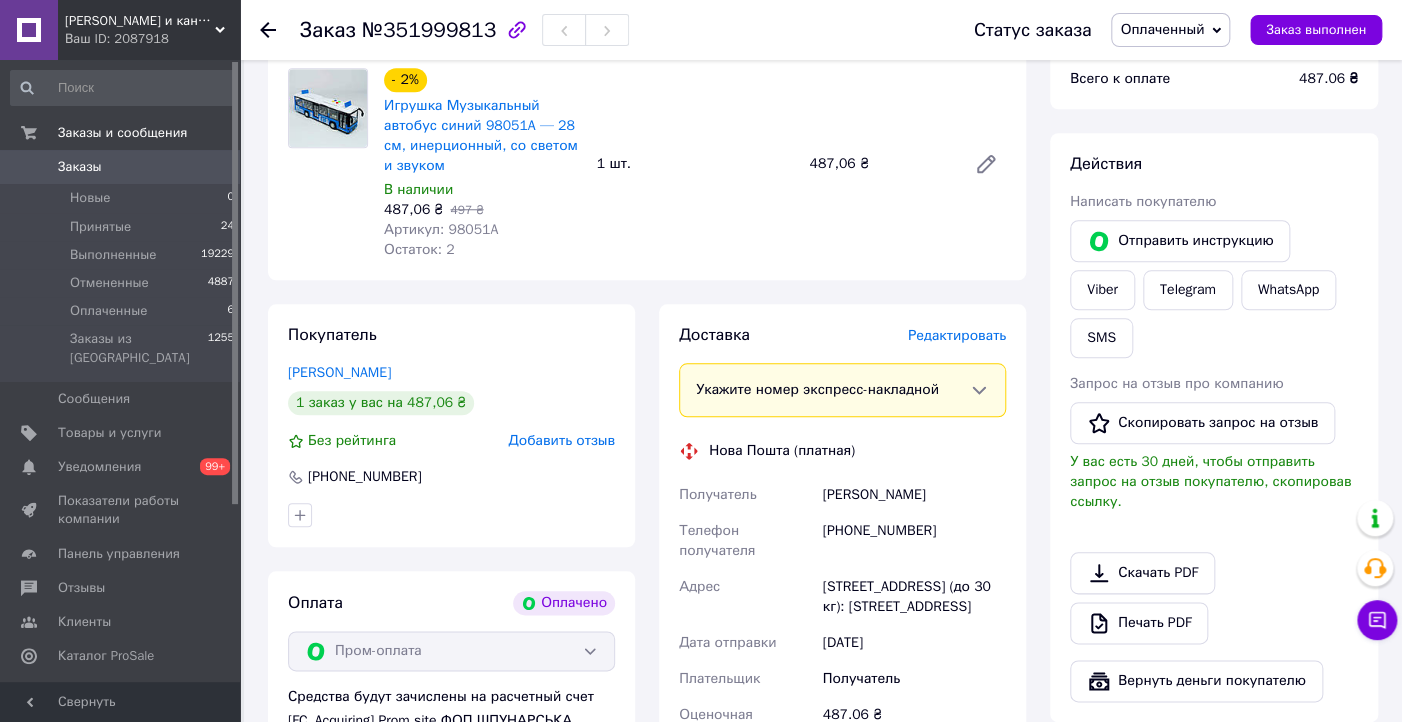 click on "Редактировать" at bounding box center (957, 335) 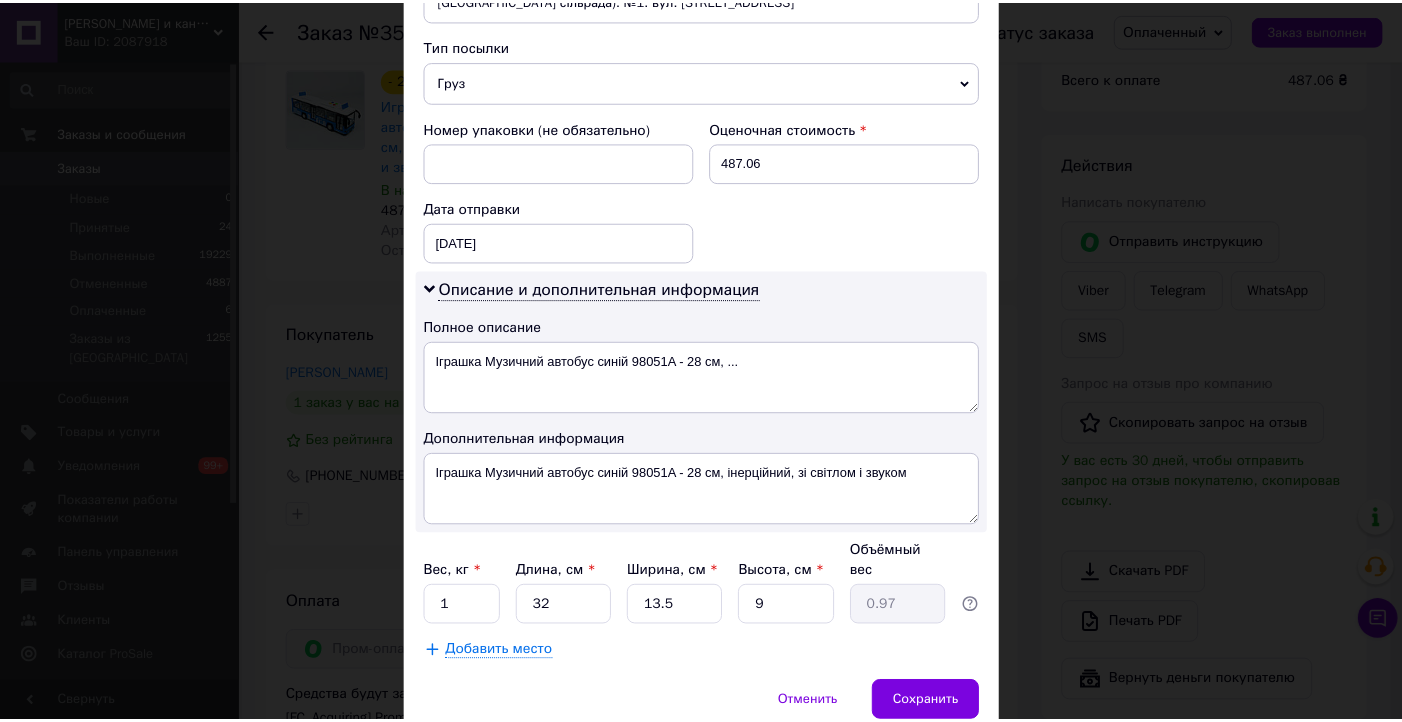 scroll, scrollTop: 844, scrollLeft: 0, axis: vertical 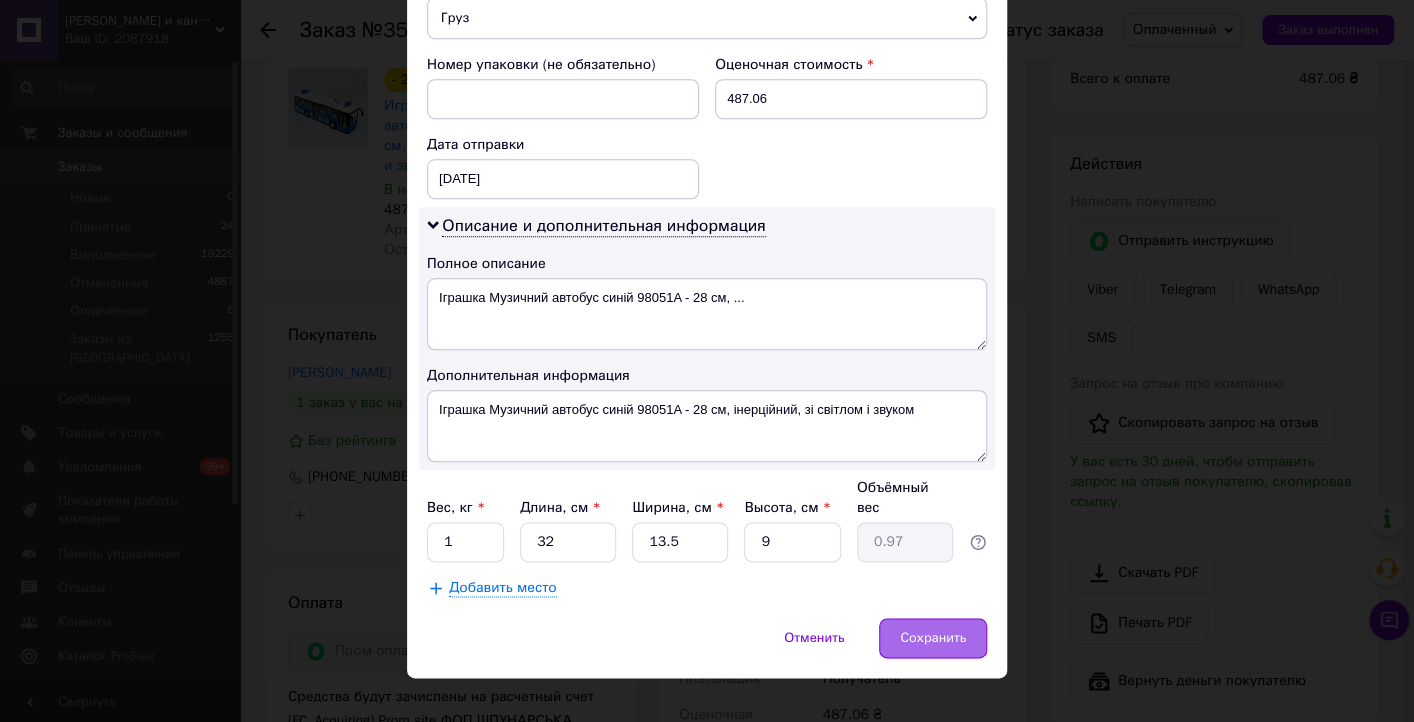 click on "Сохранить" at bounding box center [933, 638] 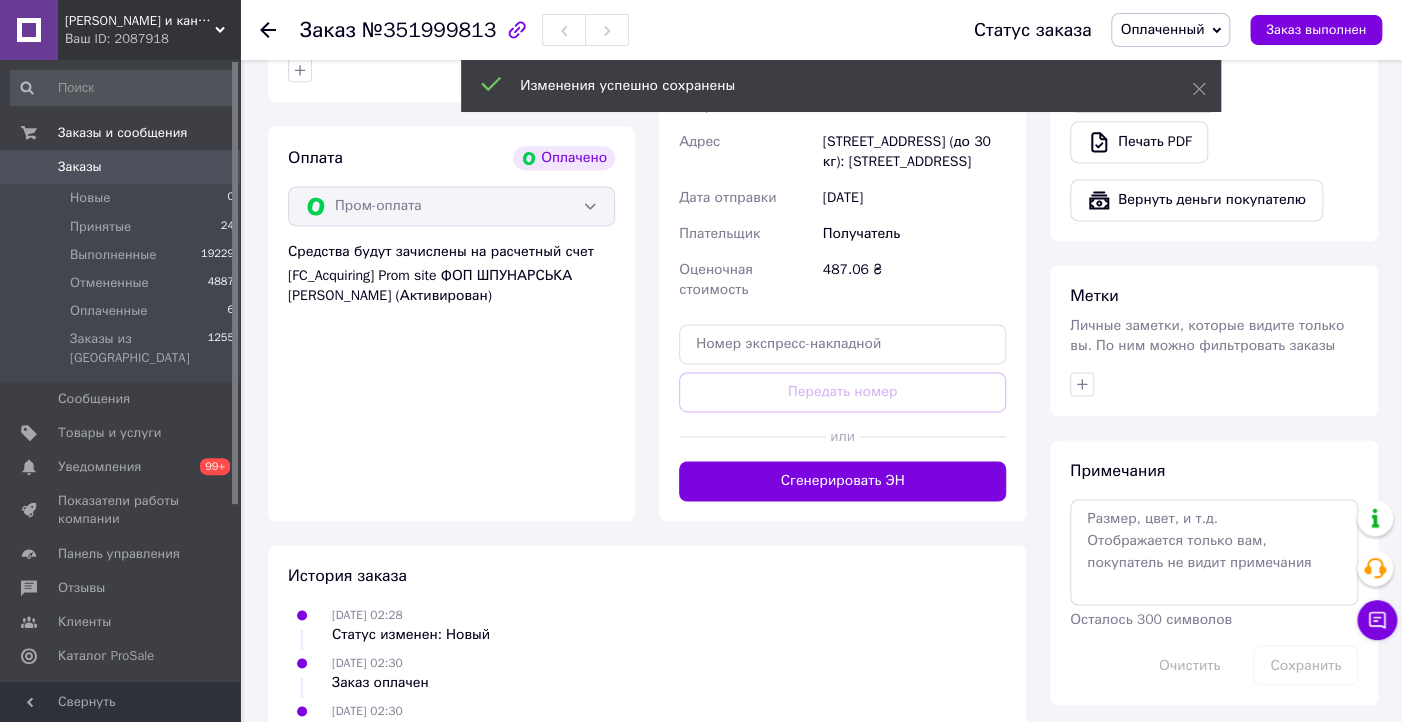 scroll, scrollTop: 1200, scrollLeft: 0, axis: vertical 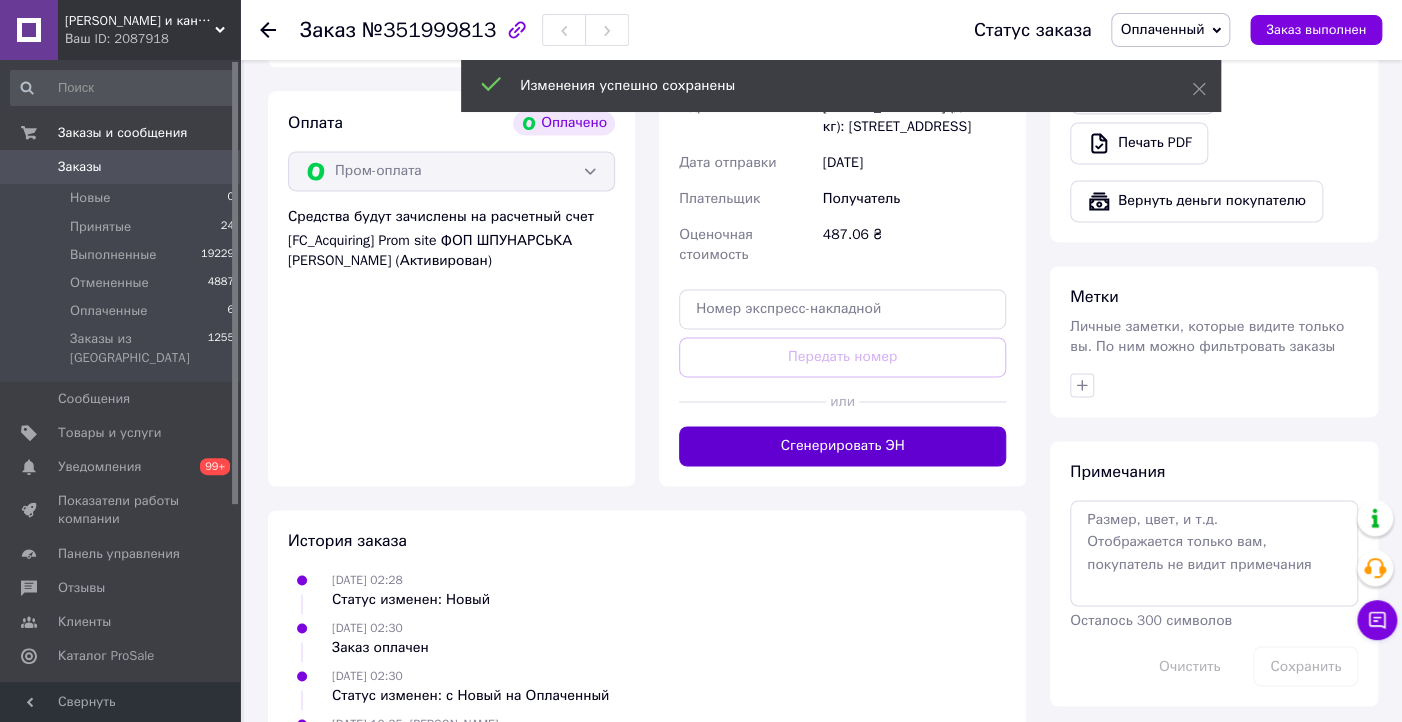 click on "Сгенерировать ЭН" at bounding box center (842, 446) 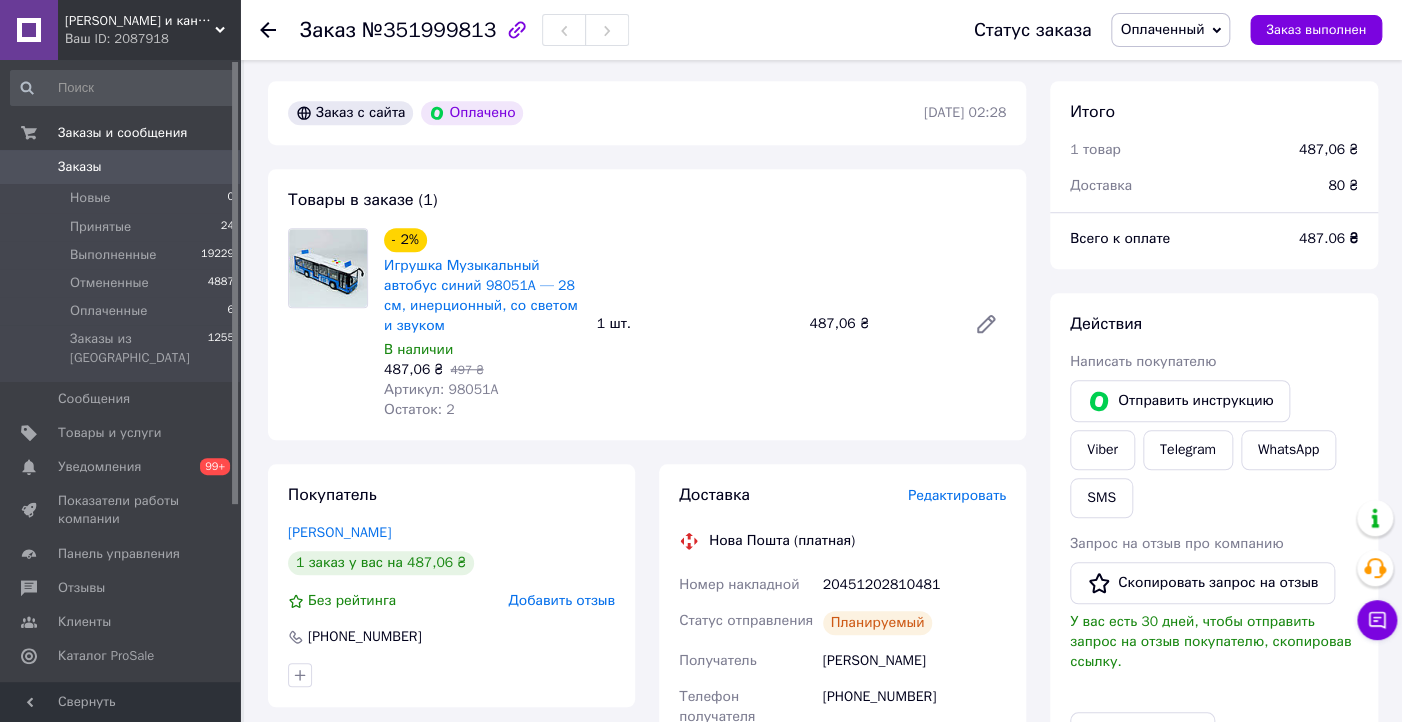 scroll, scrollTop: 640, scrollLeft: 0, axis: vertical 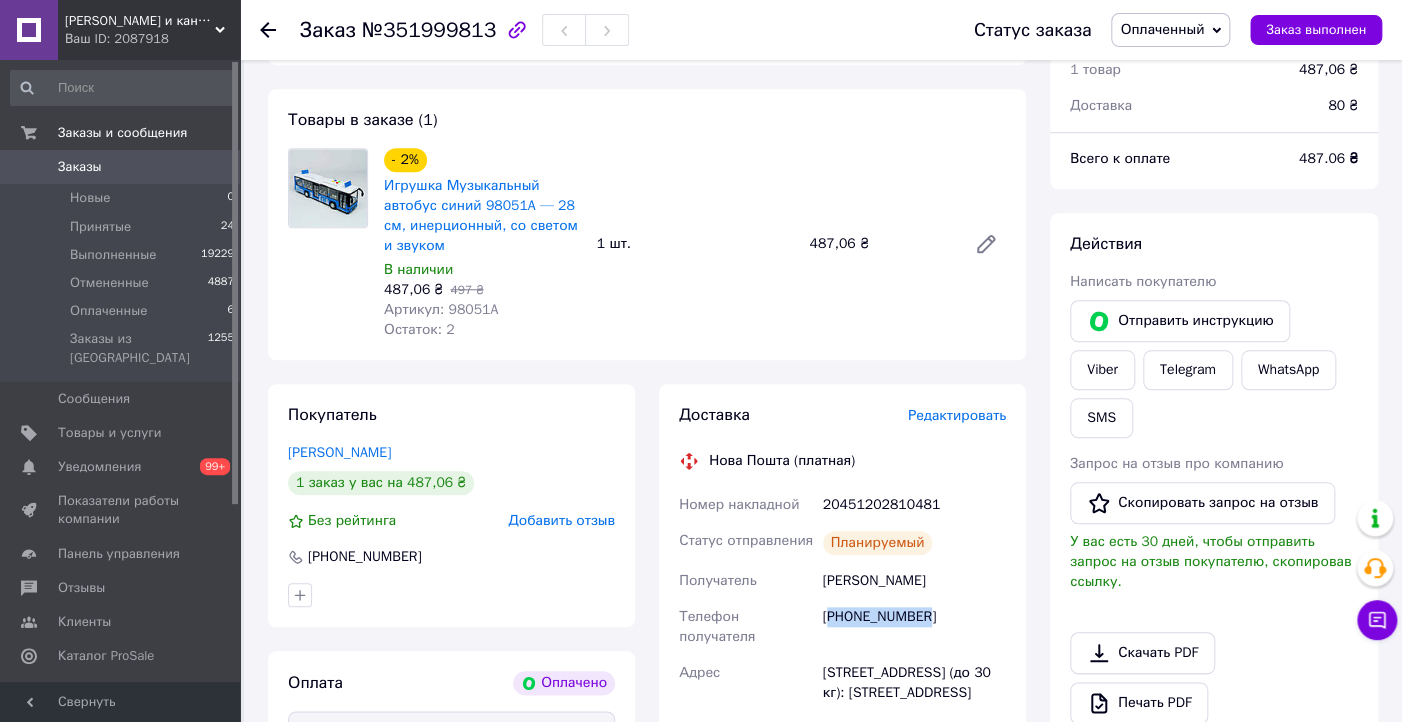drag, startPoint x: 940, startPoint y: 626, endPoint x: 828, endPoint y: 626, distance: 112 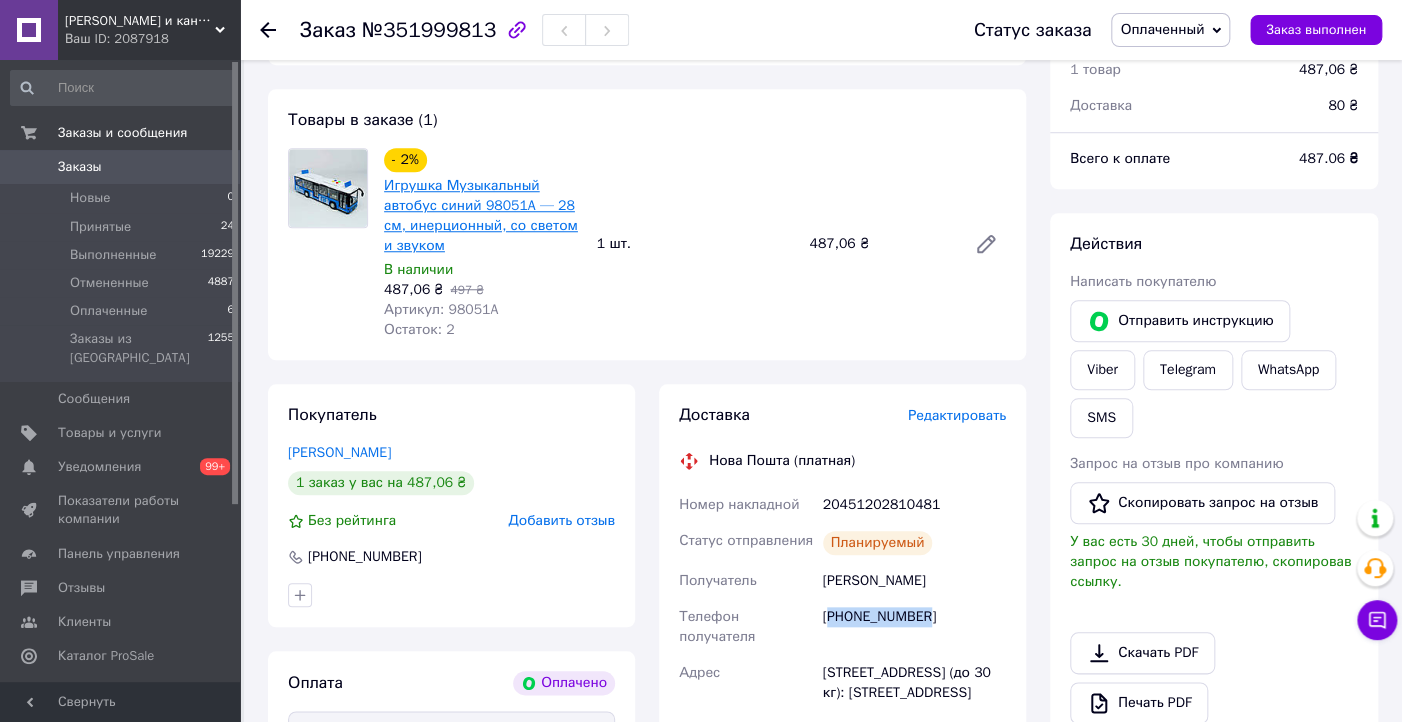 click on "Игрушка Музыкальный автобус синий 98051A — 28 см, инерционный, со светом и звуком" at bounding box center (481, 215) 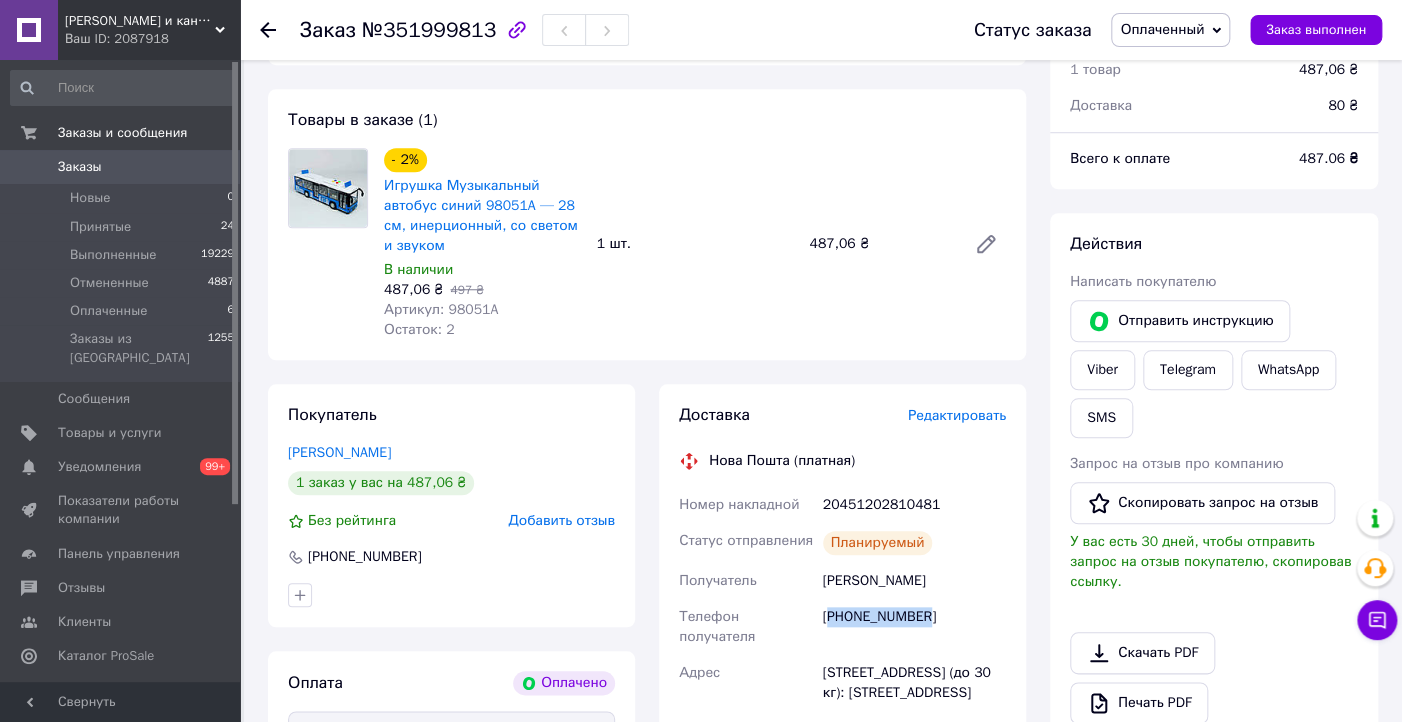 click on "Заказы 0" at bounding box center (123, 167) 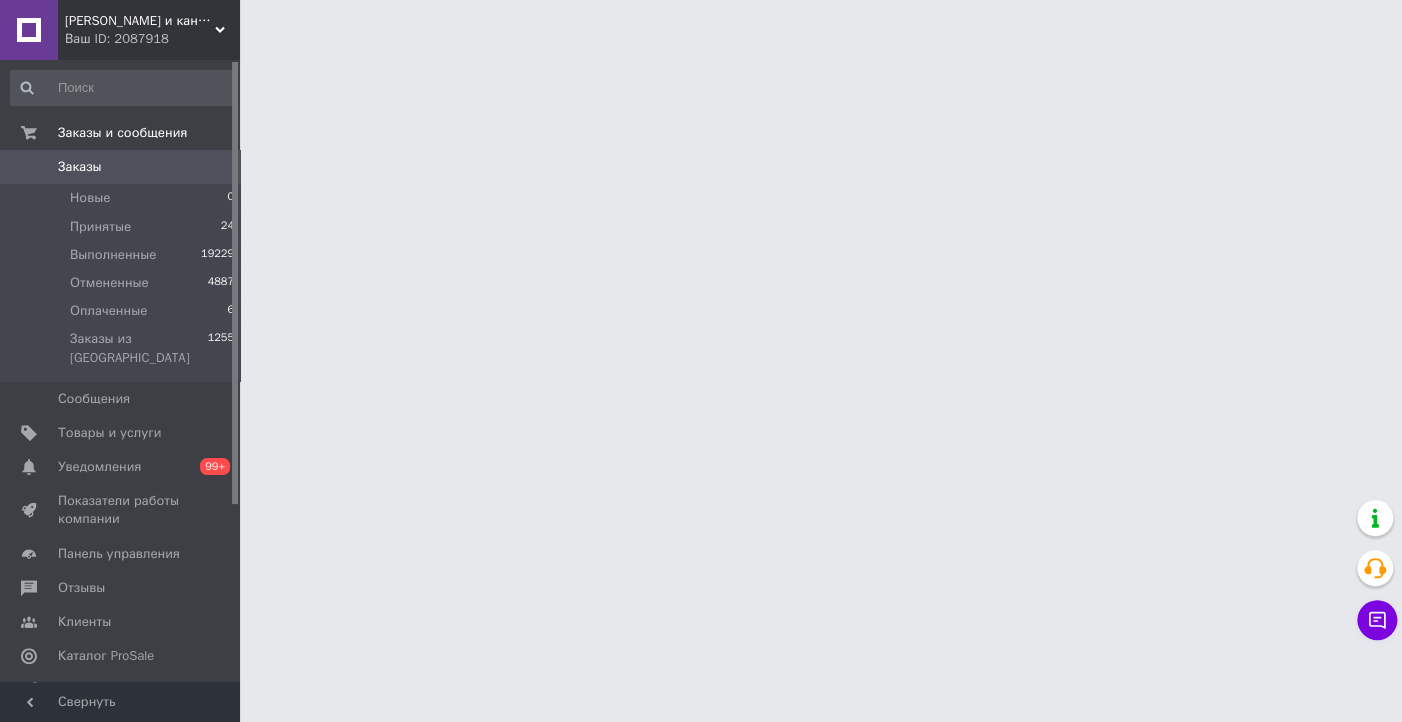 scroll, scrollTop: 0, scrollLeft: 0, axis: both 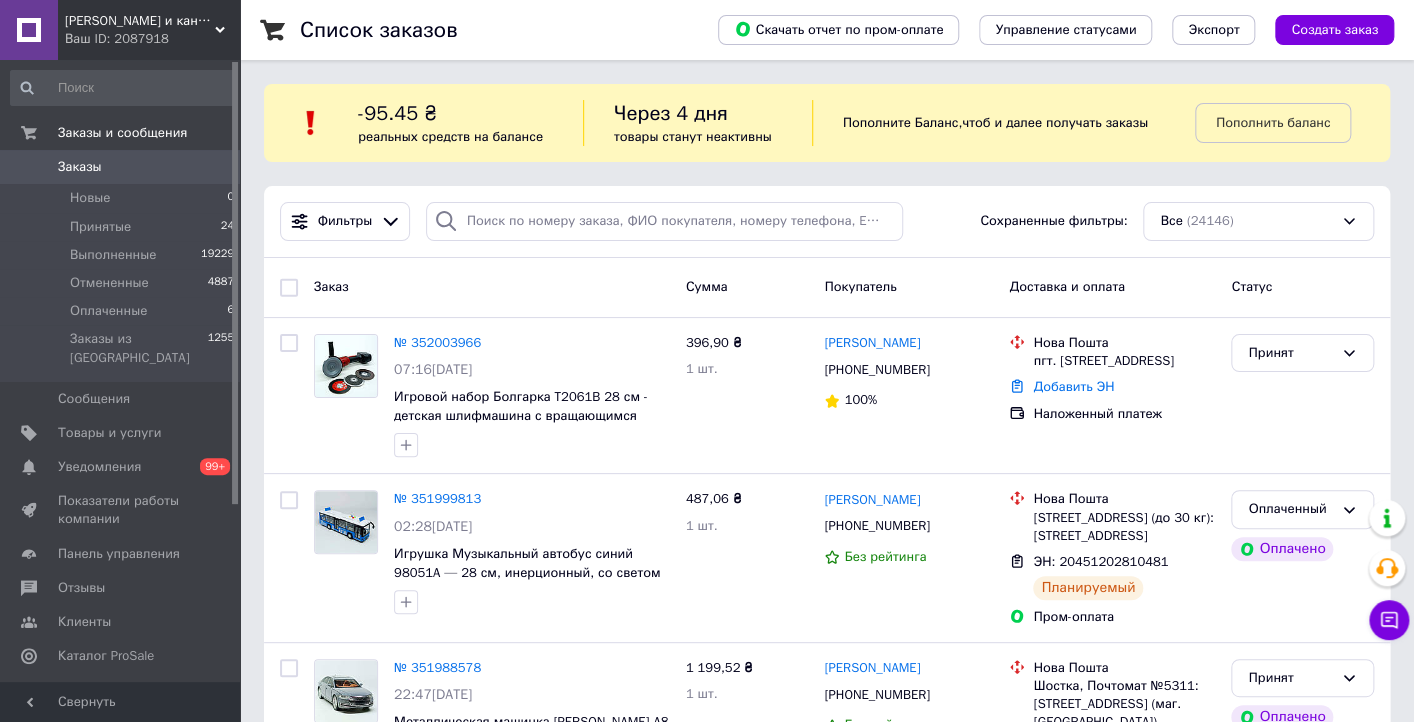 click at bounding box center [446, 221] 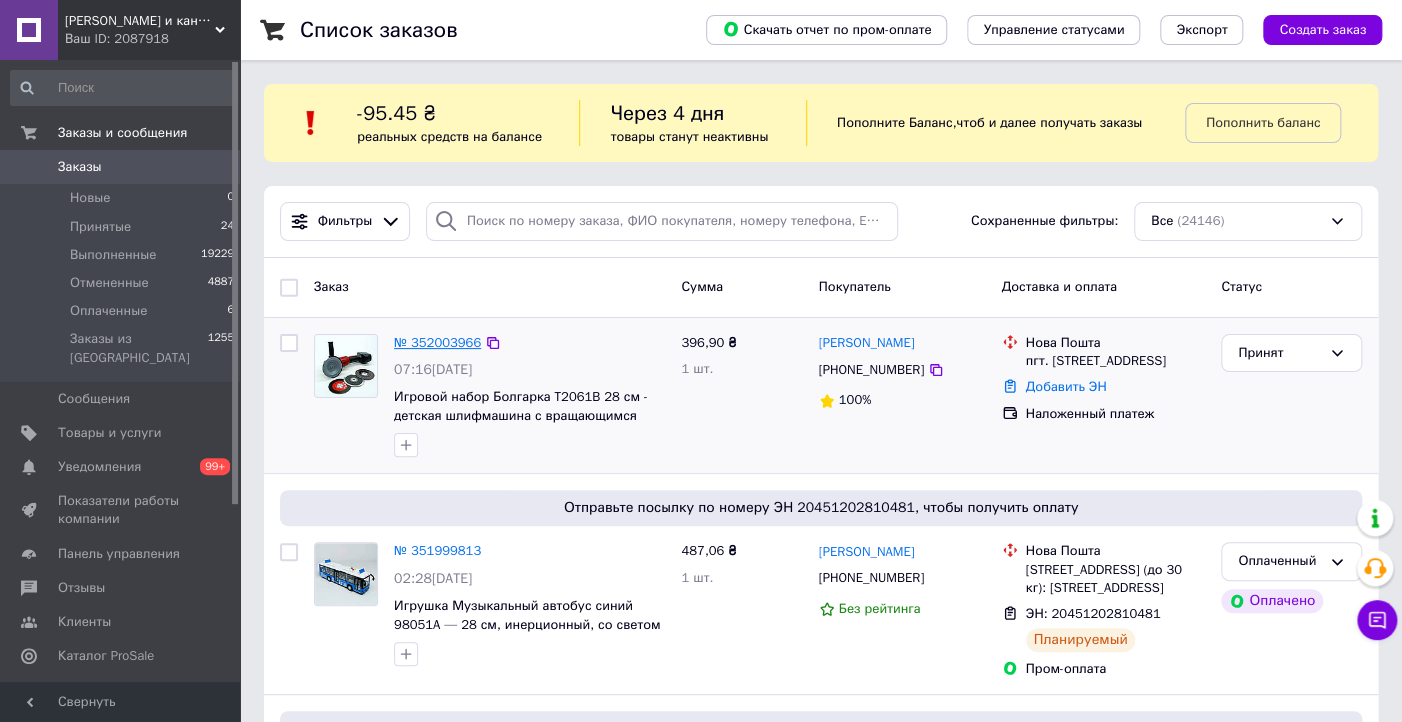 click on "№ 352003966" at bounding box center (437, 342) 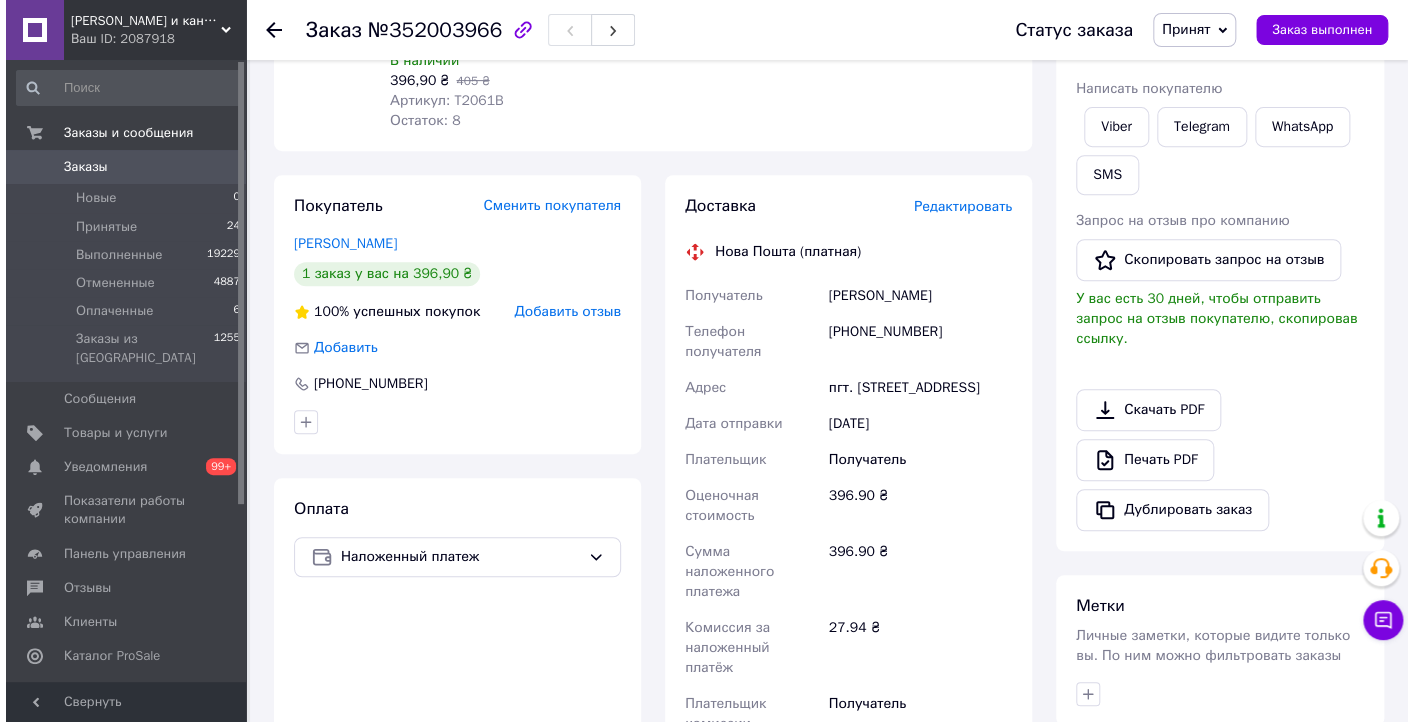 scroll, scrollTop: 320, scrollLeft: 0, axis: vertical 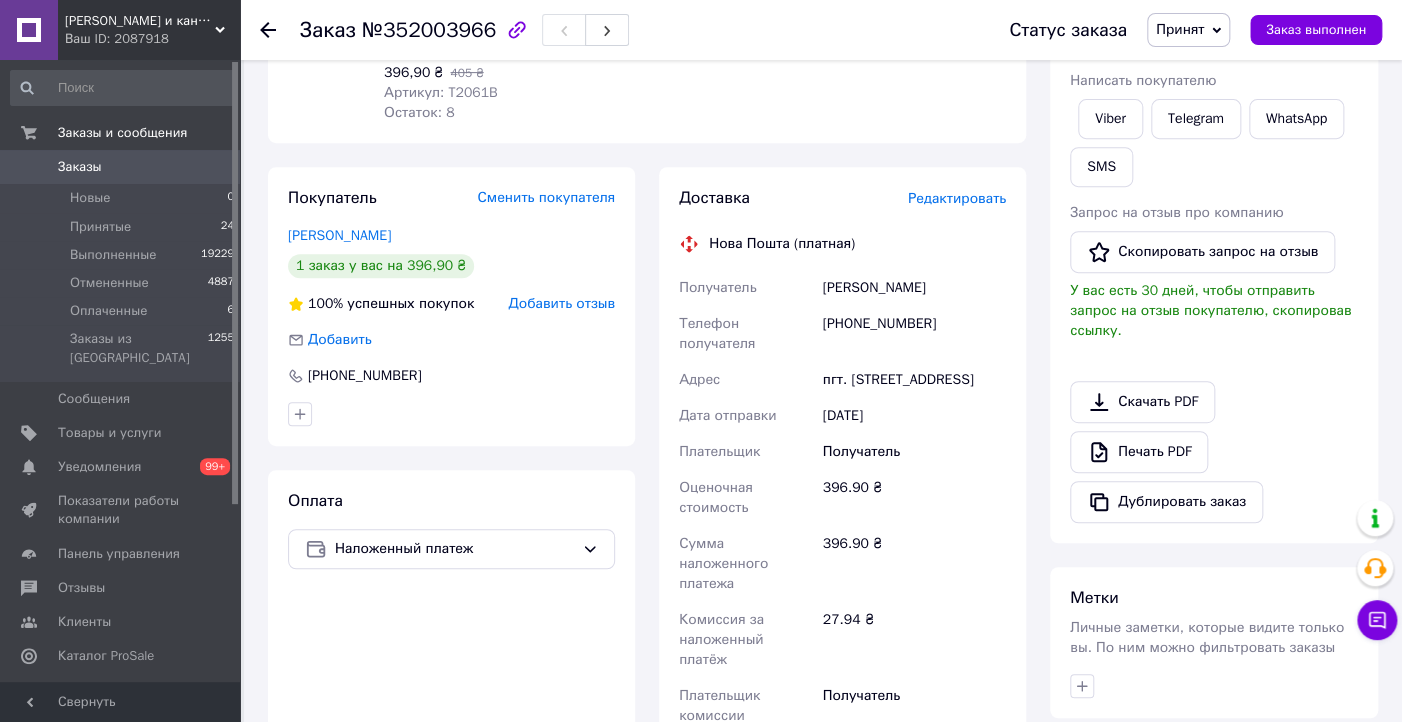 click on "Редактировать" at bounding box center [957, 198] 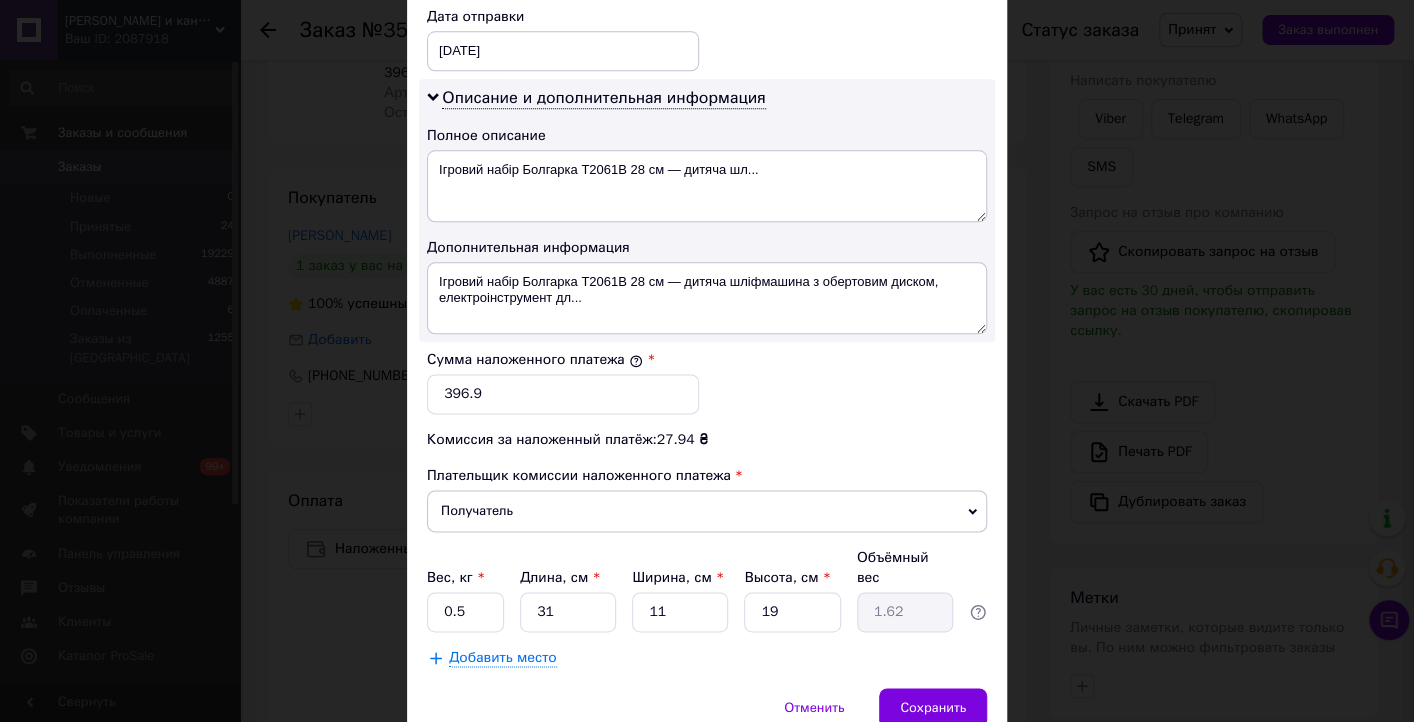 scroll, scrollTop: 1041, scrollLeft: 0, axis: vertical 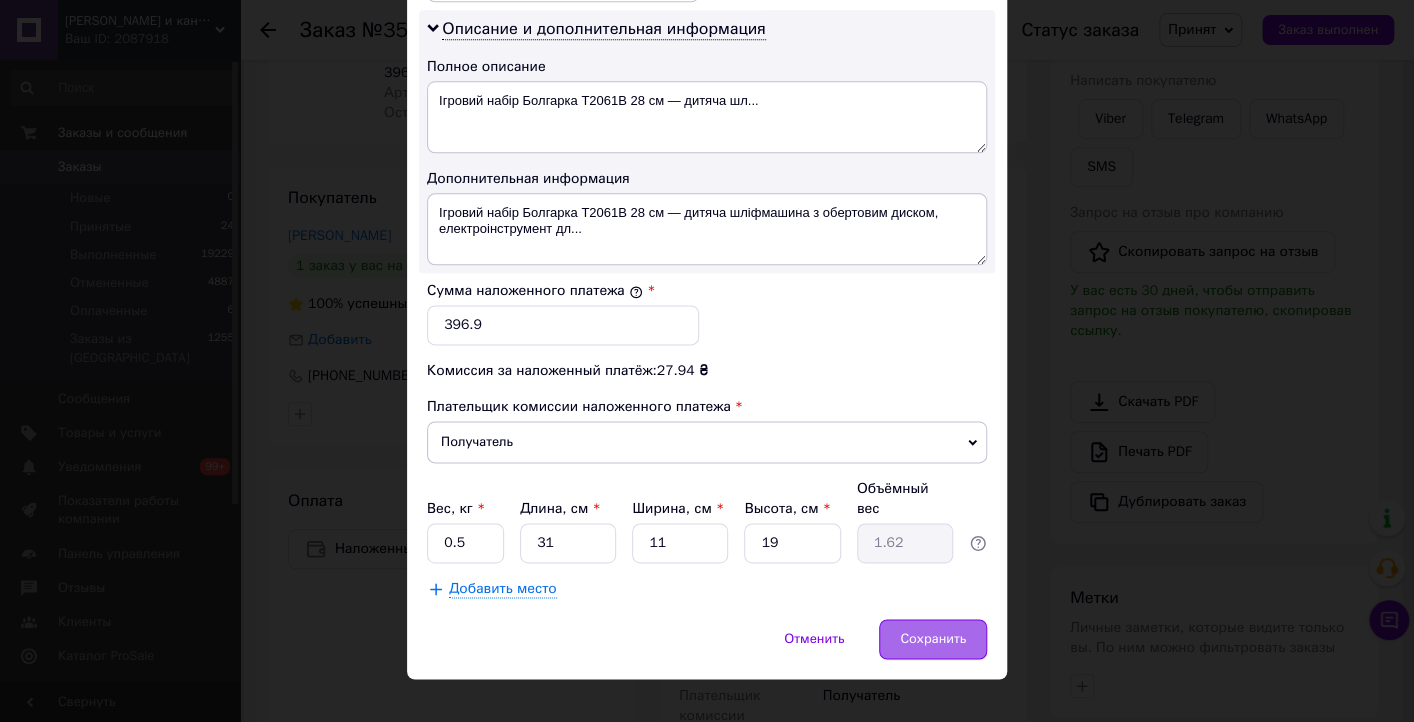 click on "Сохранить" at bounding box center (933, 639) 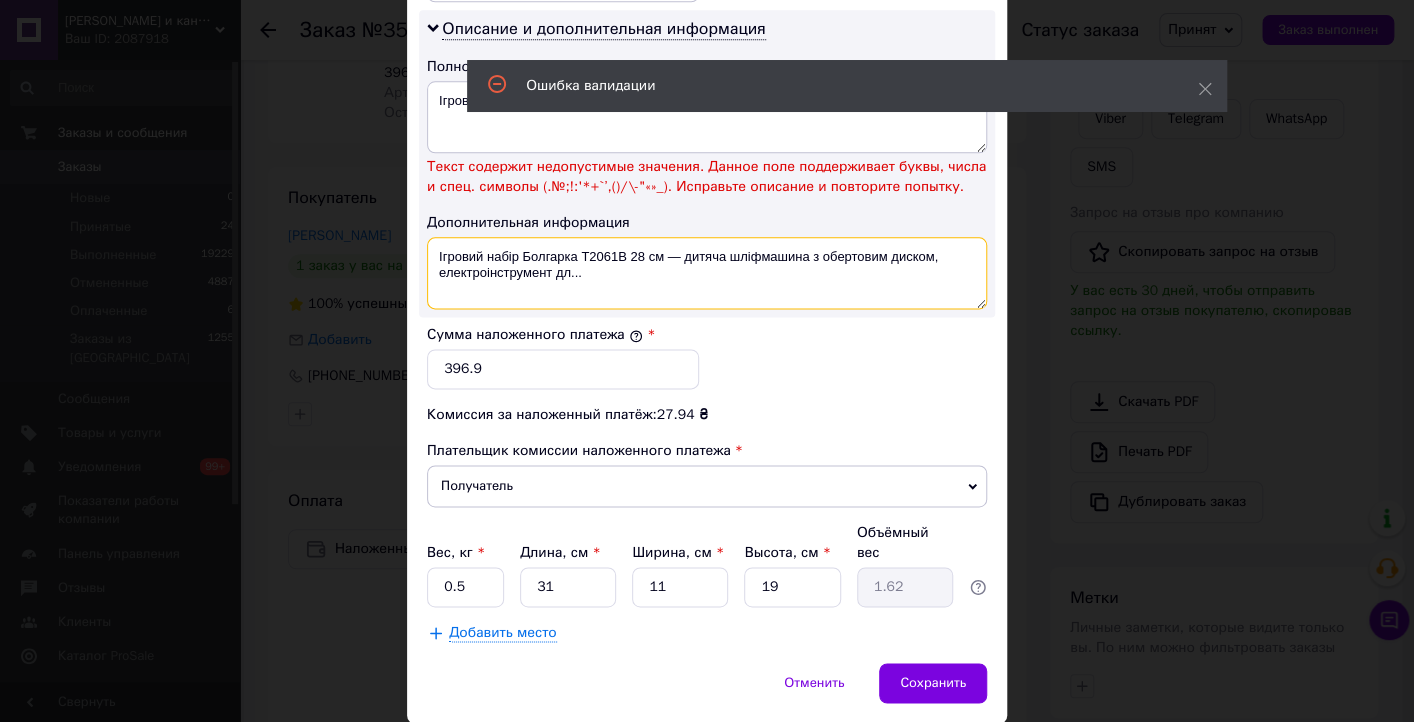 drag, startPoint x: 678, startPoint y: 258, endPoint x: 668, endPoint y: 256, distance: 10.198039 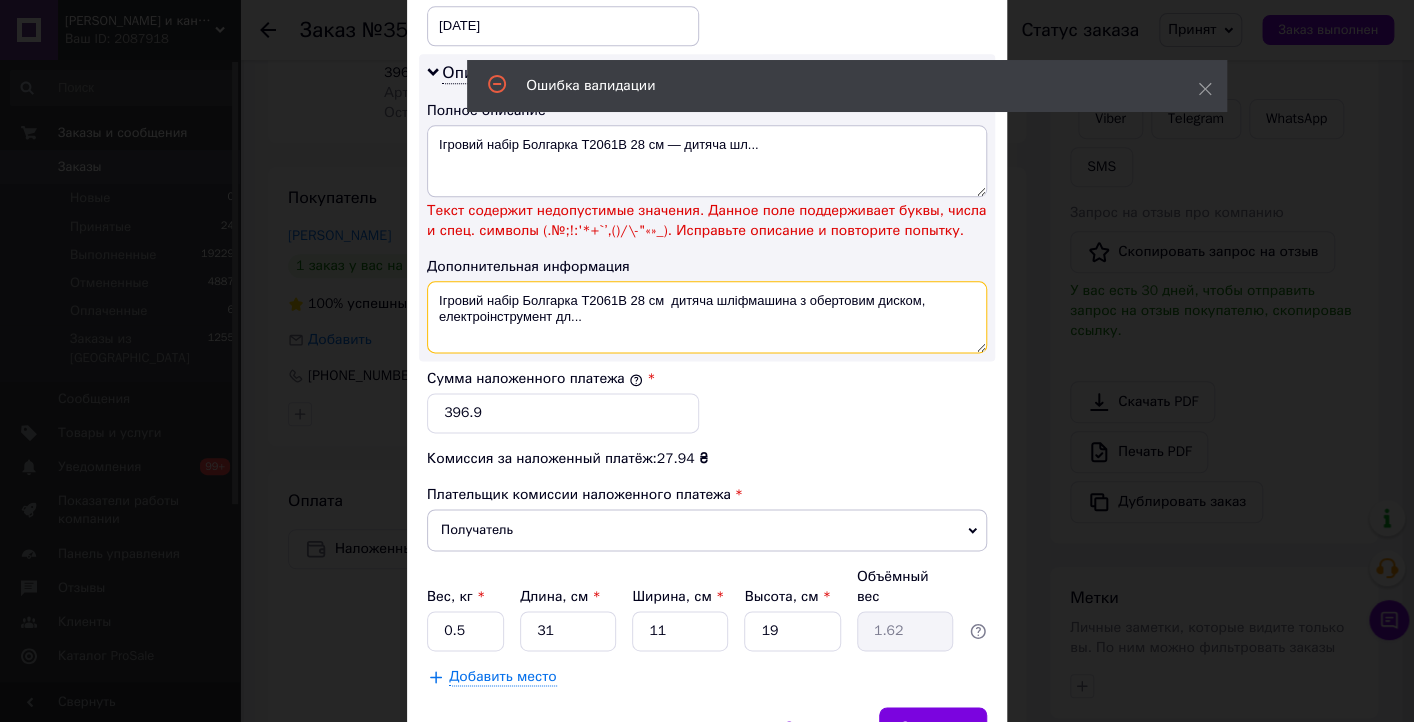 scroll, scrollTop: 881, scrollLeft: 0, axis: vertical 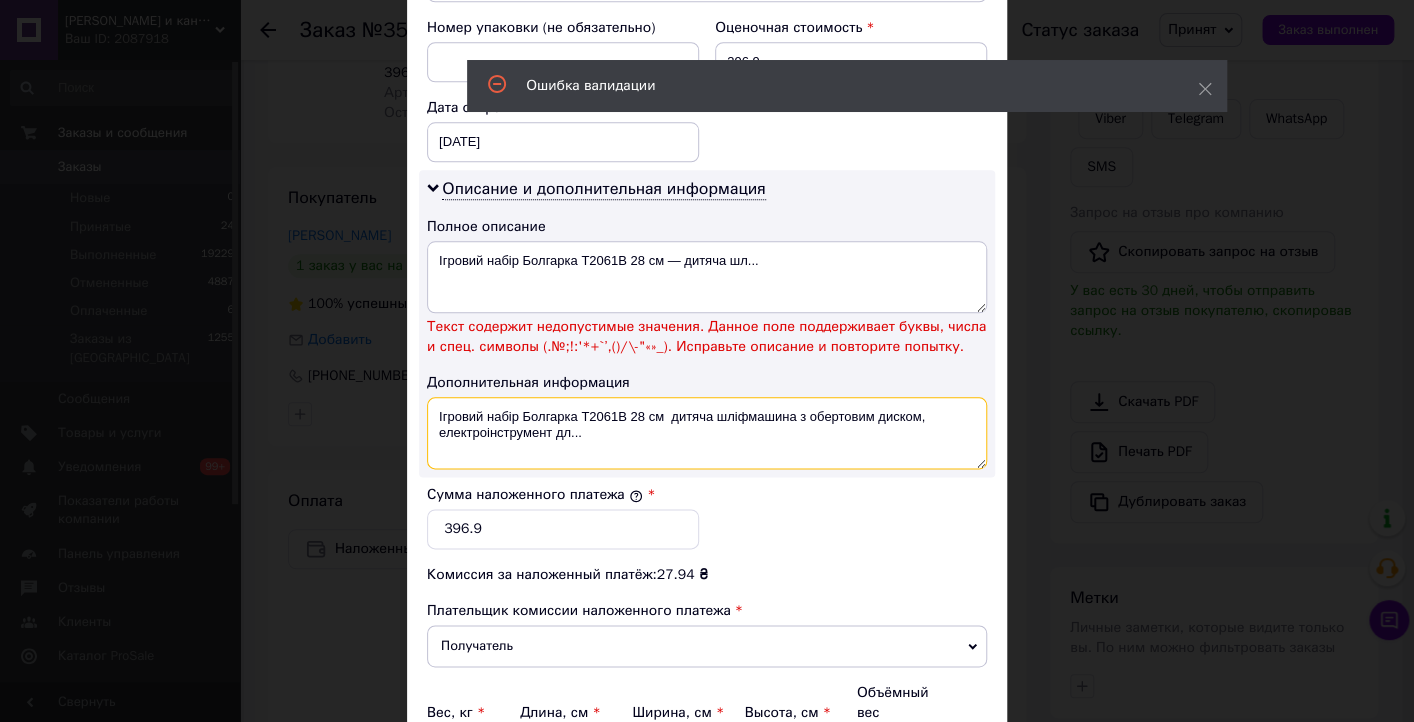 type on "Ігровий набір Болгарка T2061B 28 см  дитяча шліфмашина з обертовим диском, електроінструмент дл..." 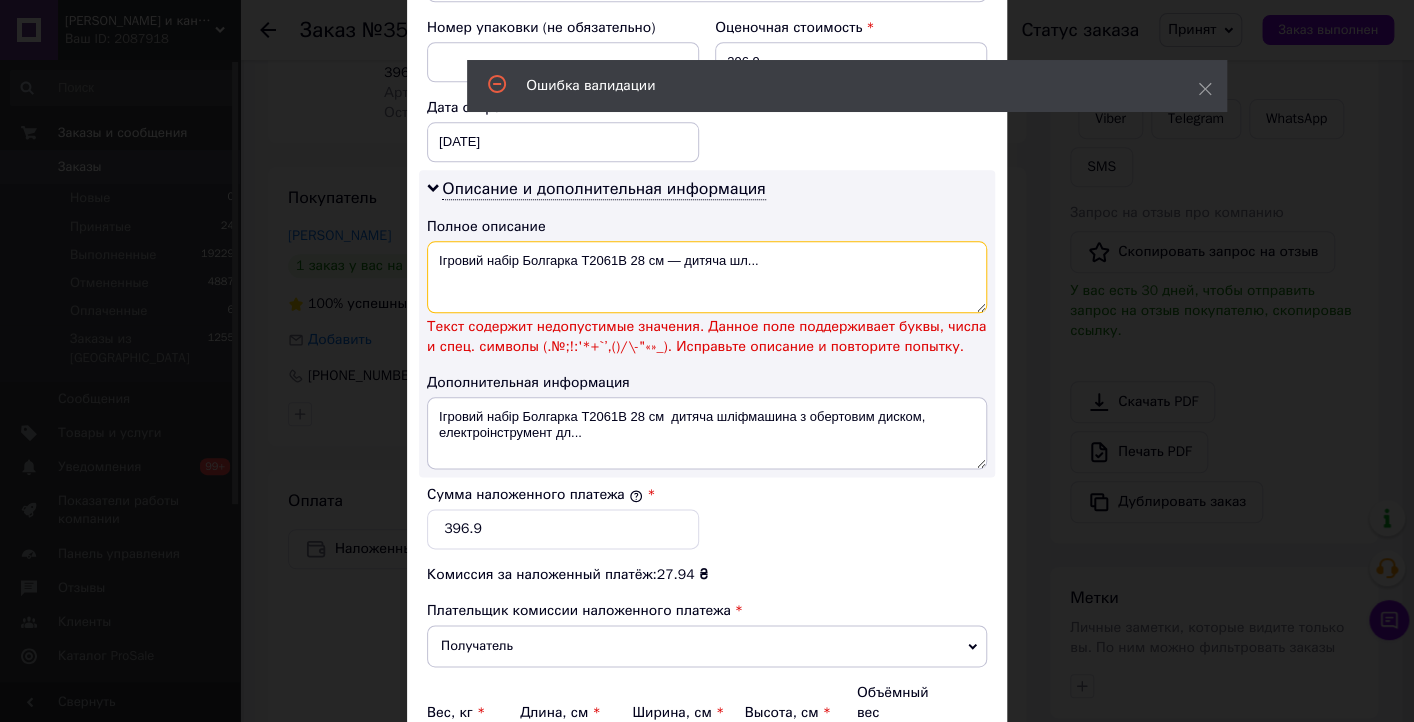 drag, startPoint x: 682, startPoint y: 252, endPoint x: 668, endPoint y: 249, distance: 14.3178215 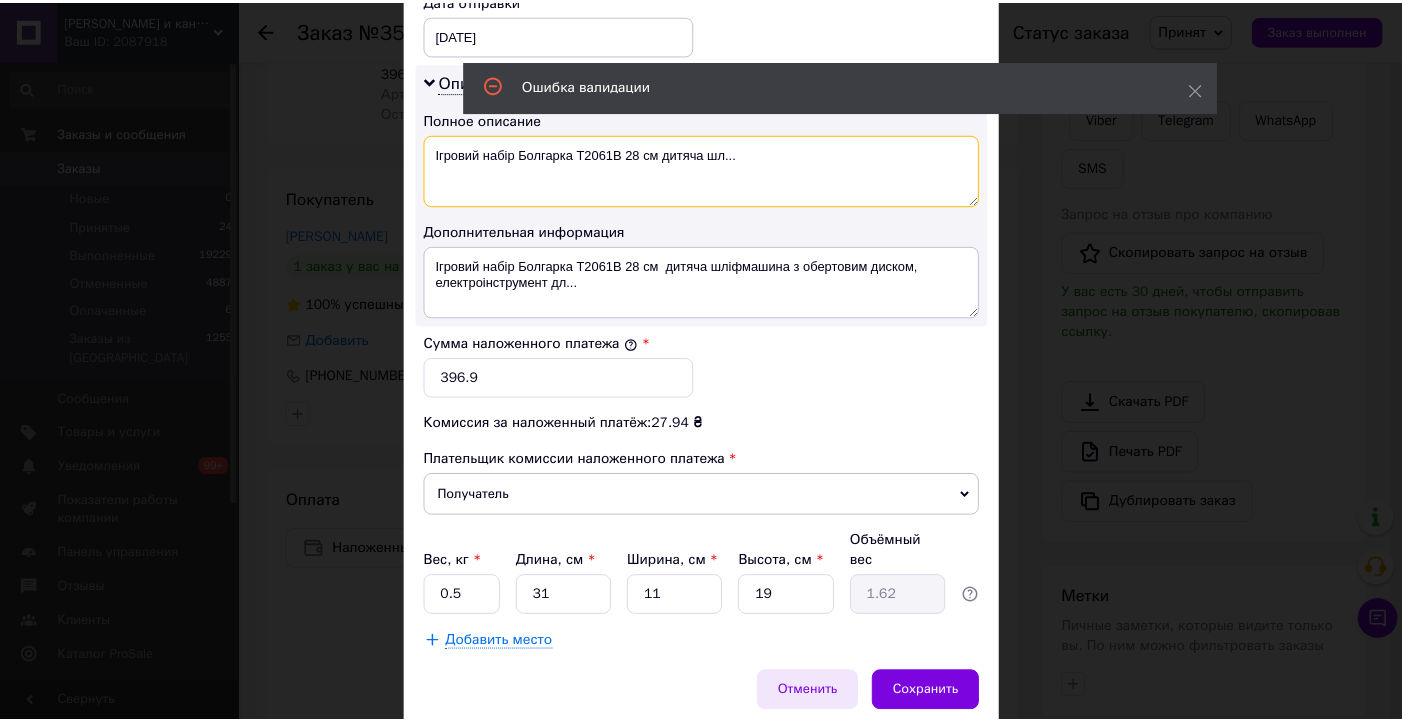 scroll, scrollTop: 1041, scrollLeft: 0, axis: vertical 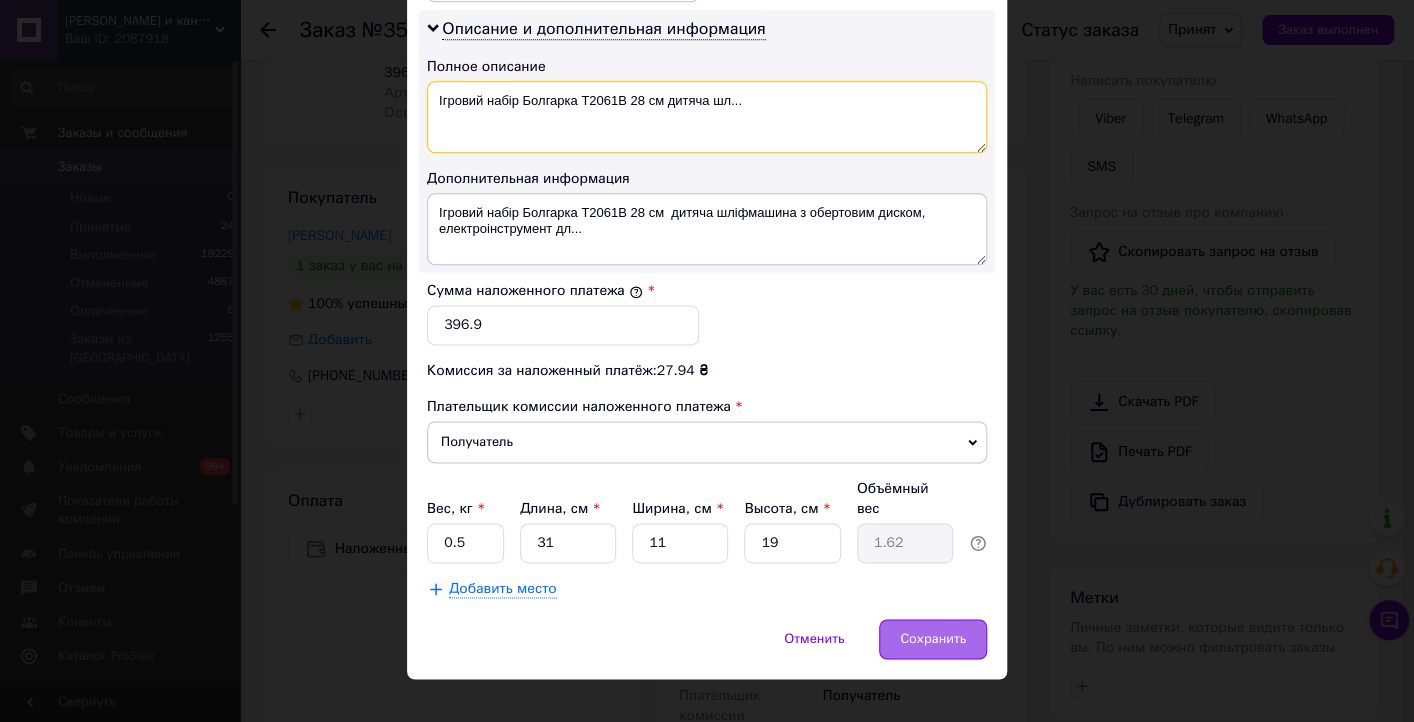 type on "Ігровий набір Болгарка T2061B 28 см дитяча шл..." 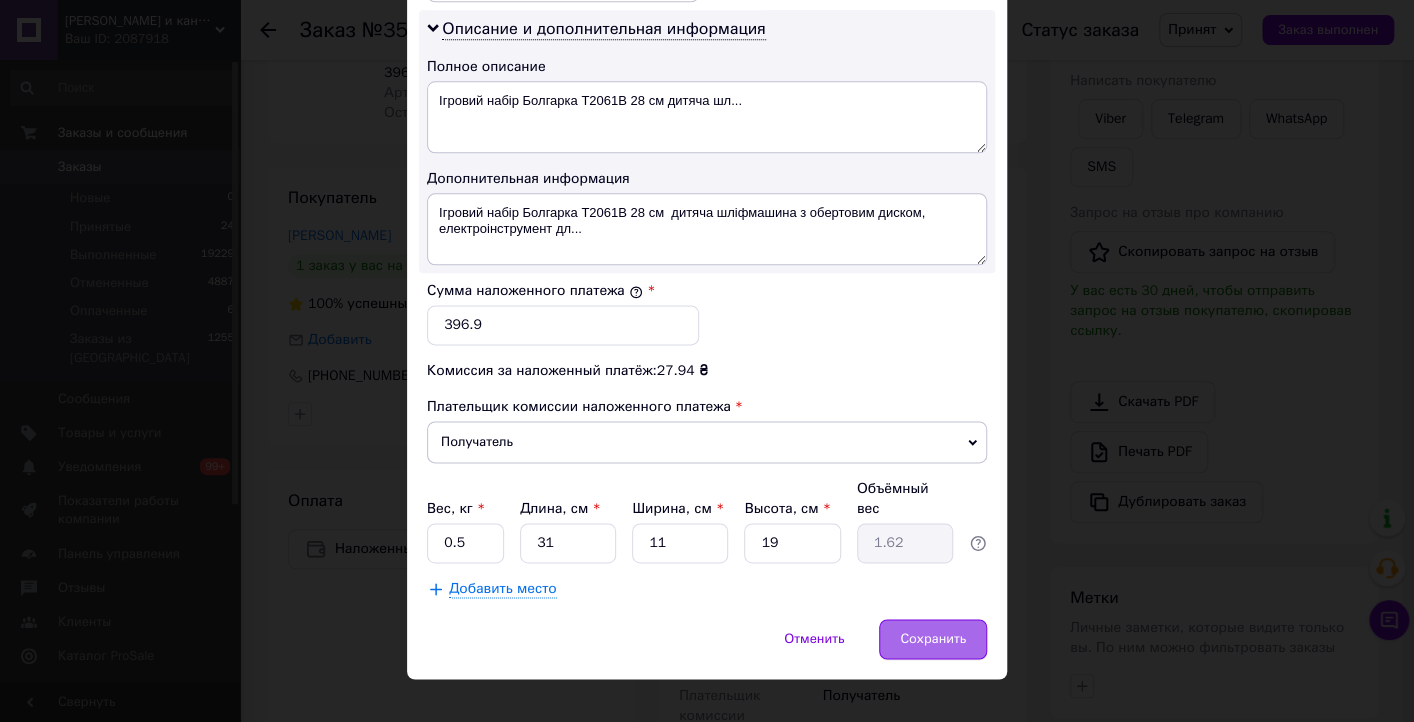 click on "Сохранить" at bounding box center [933, 639] 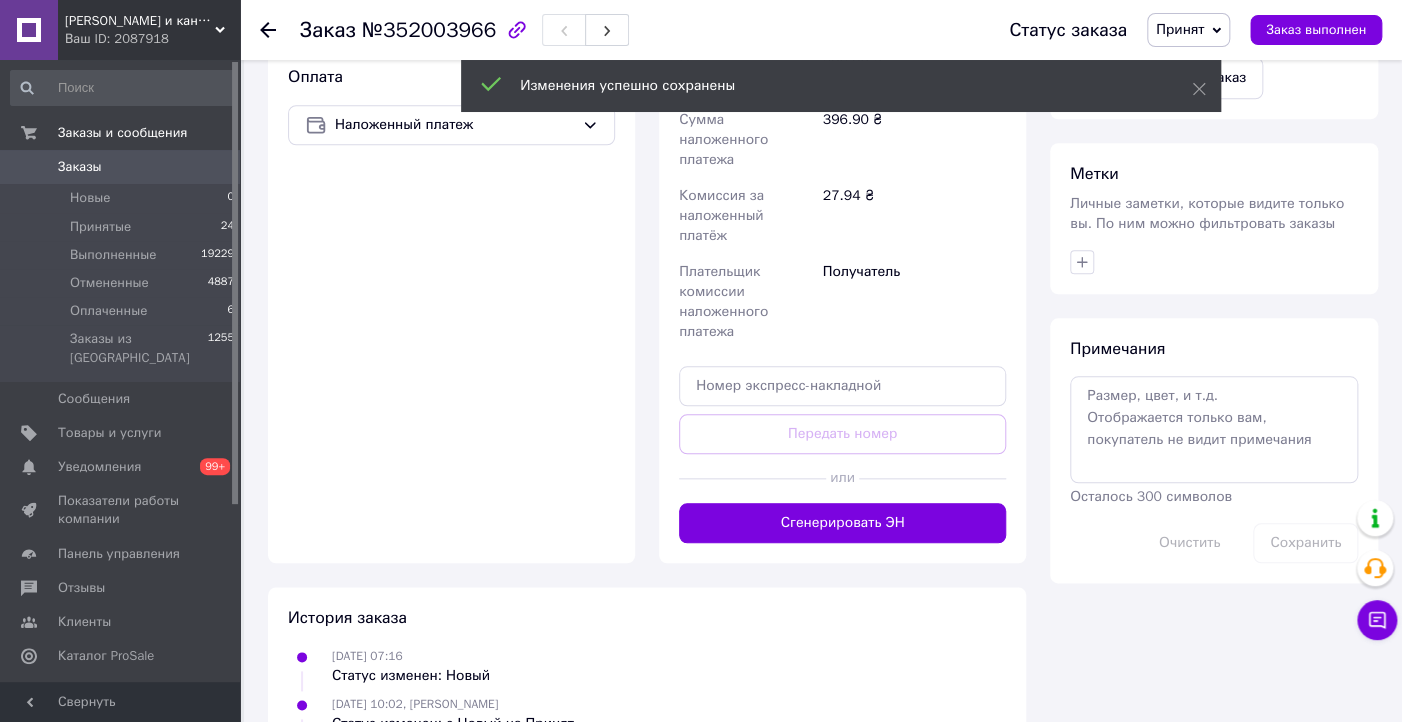 scroll, scrollTop: 800, scrollLeft: 0, axis: vertical 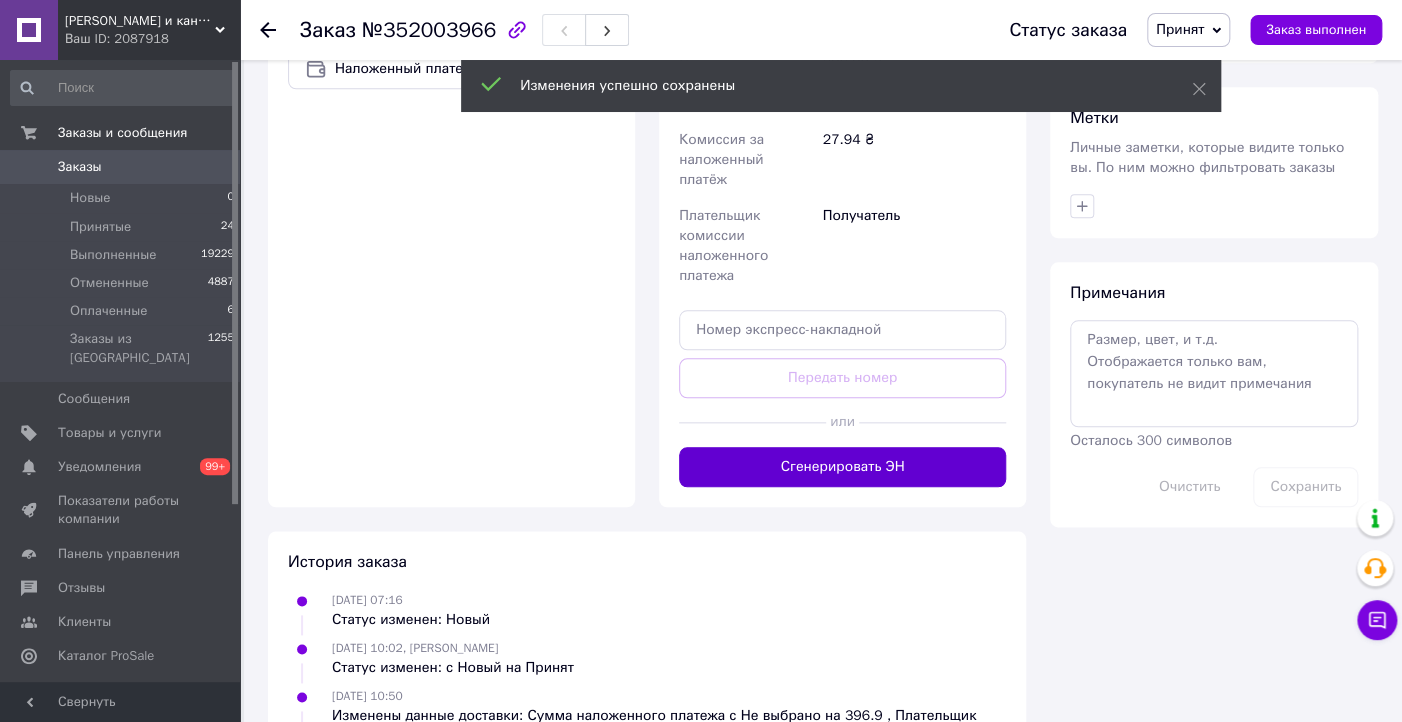 click on "Сгенерировать ЭН" at bounding box center [842, 467] 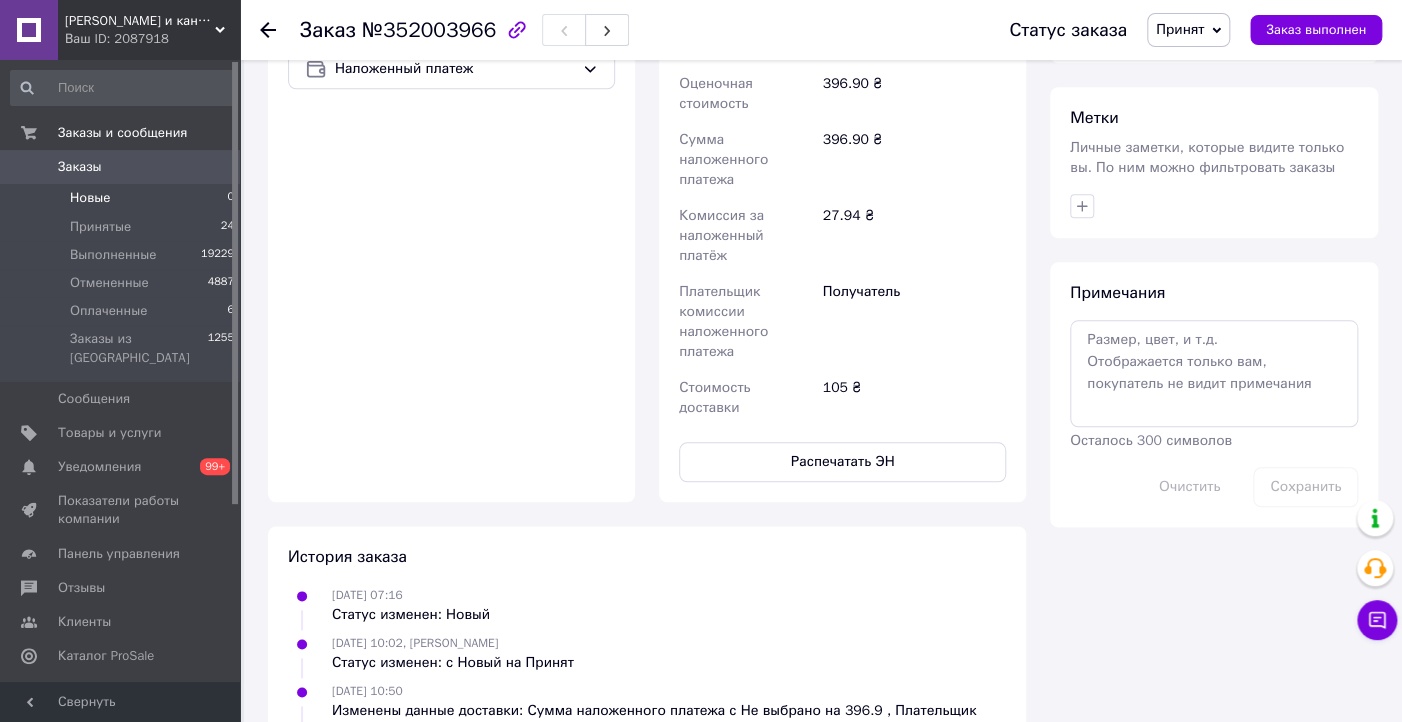 click on "Новые" at bounding box center (90, 198) 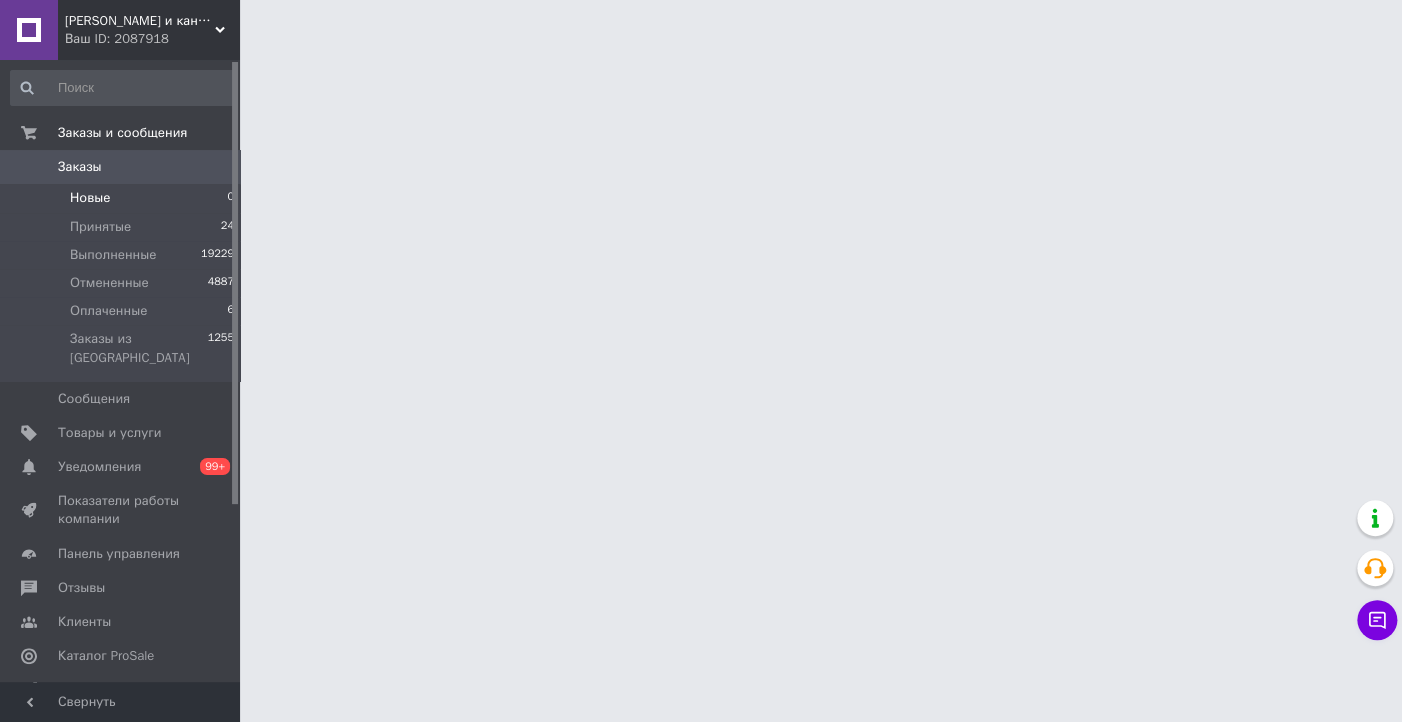 scroll, scrollTop: 0, scrollLeft: 0, axis: both 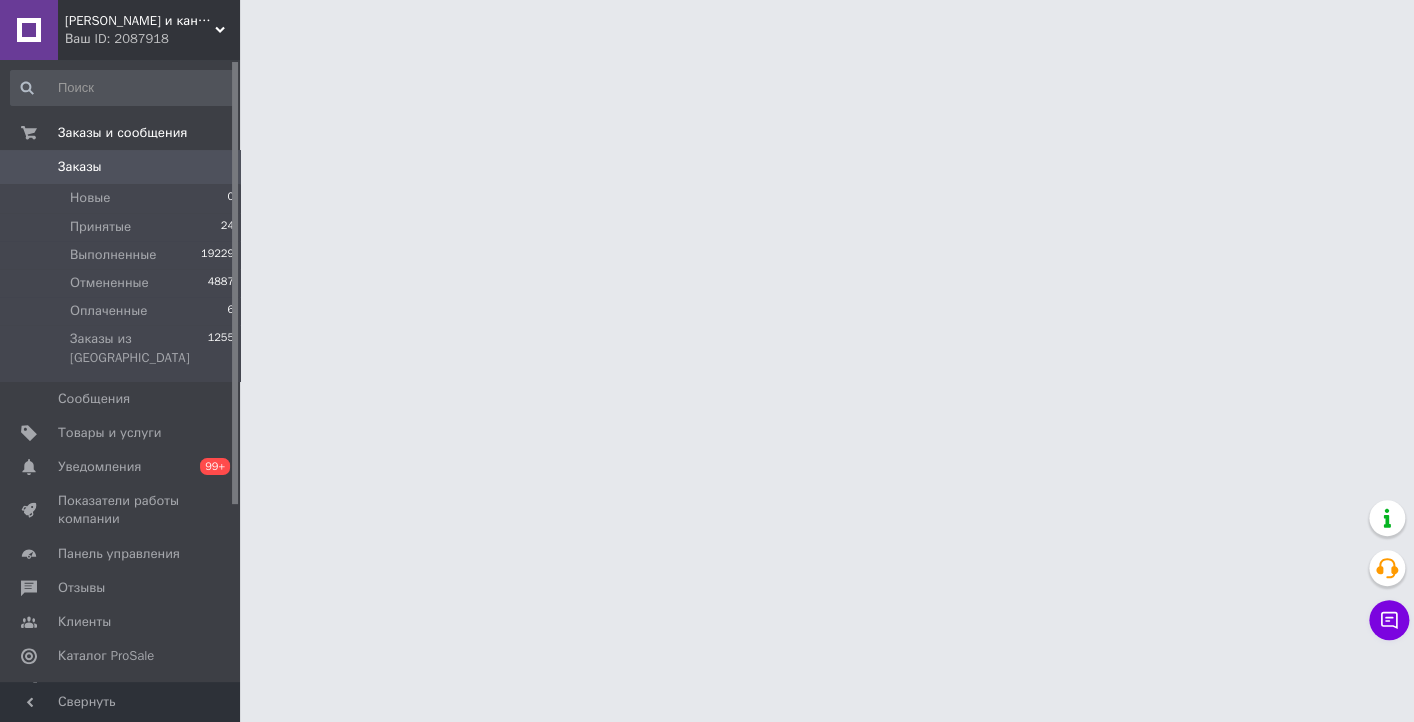 click on "Заказы" at bounding box center [80, 167] 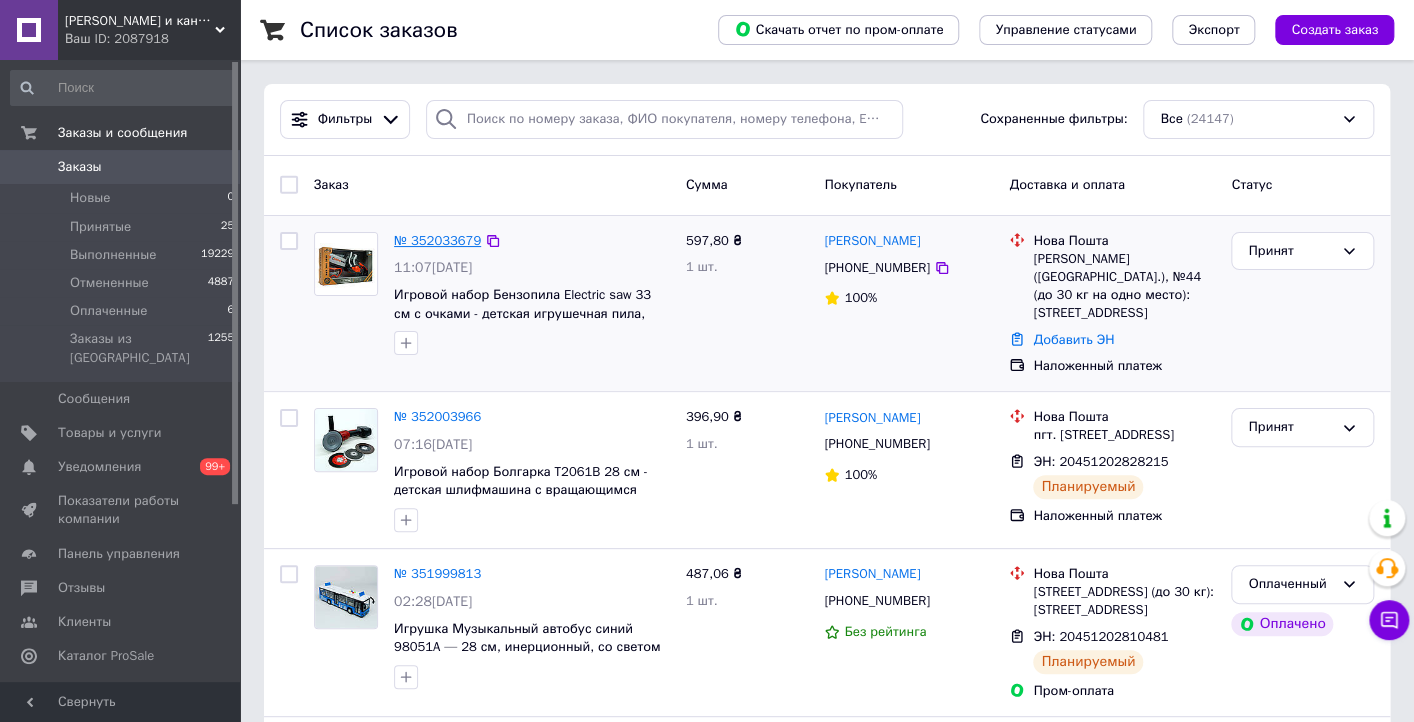 click on "Фильтры Сохраненные фильтры: Все (24147) Заказ Сумма Покупатель Доставка и оплата Статус № 352033679 11:07[DATE] Игровой набор Бензопила Electric saw 33 см с очками - детская игрушечная пила, арт. 778-2 597,80 ₴ 1 шт. [PERSON_NAME] [PHONE_NUMBER] 100% Нова Пошта [PERSON_NAME] ([GEOGRAPHIC_DATA].), №44 (до 30 кг на одно место): [STREET_ADDRESS] Добавить ЭН Наложенный платеж Принят № 352003966 07:16[DATE] Игровой набор Болгарка T2061B 28 см - детская шлифмашина с вращающимся диском, электроинструмент для игры 396,90 ₴ 1 шт. [PERSON_NAME] [PHONE_NUMBER] 100% Нова Пошта ЭН: 20451202828215 Планируемый Наложенный платеж 100%" at bounding box center (827, 9627) 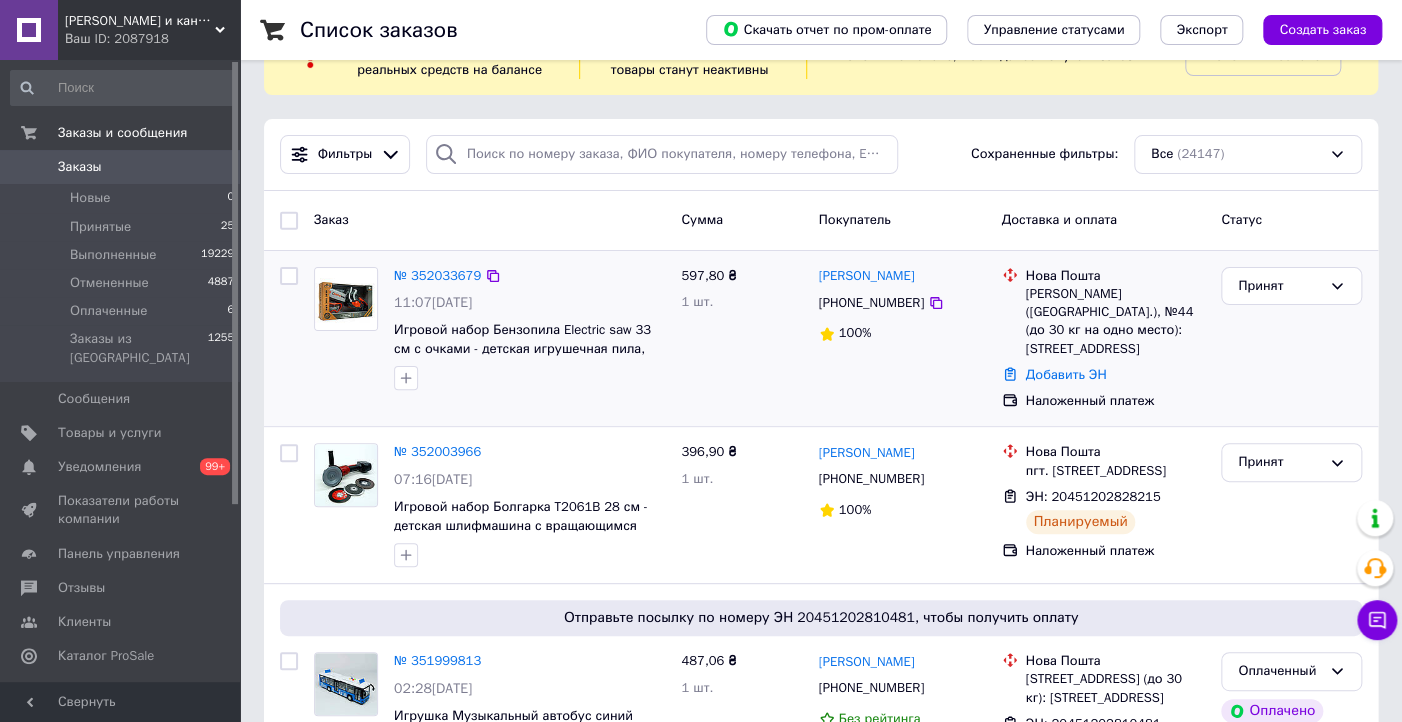 scroll, scrollTop: 80, scrollLeft: 0, axis: vertical 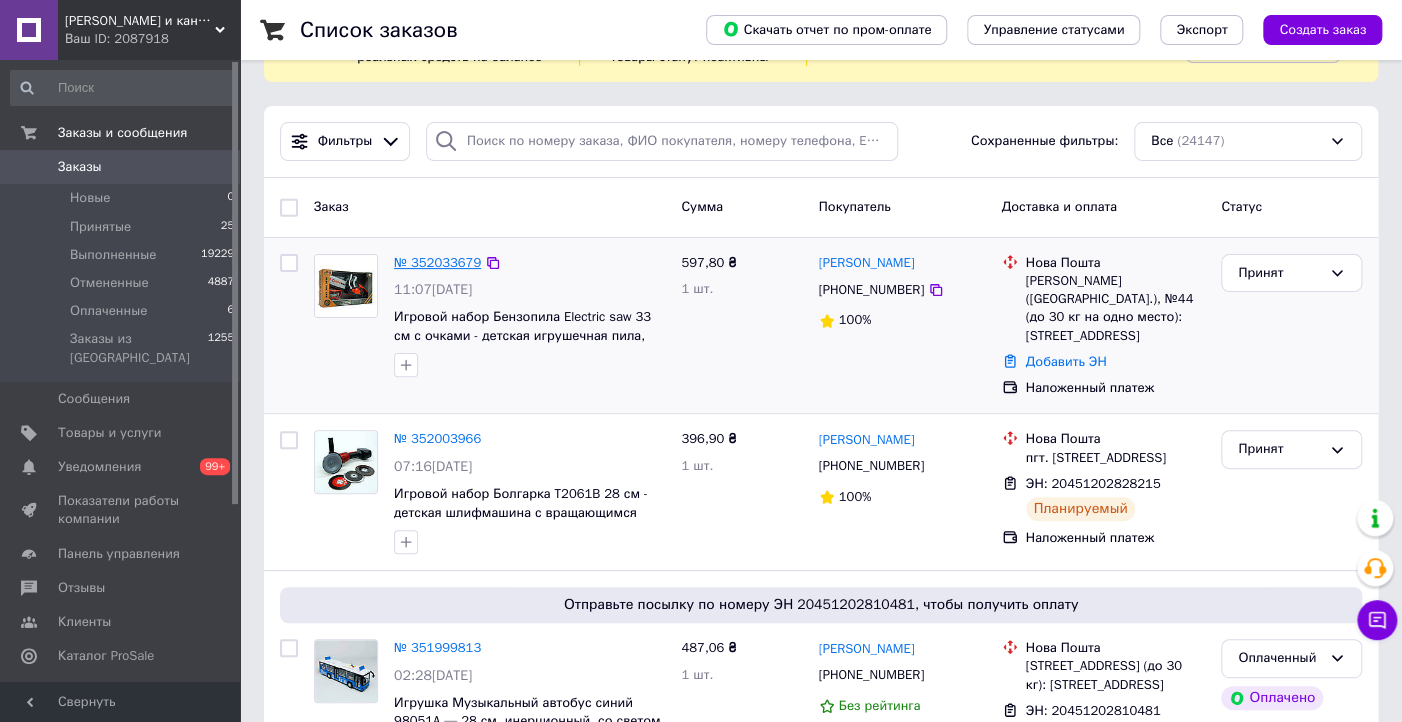 click on "№ 352033679" at bounding box center (437, 262) 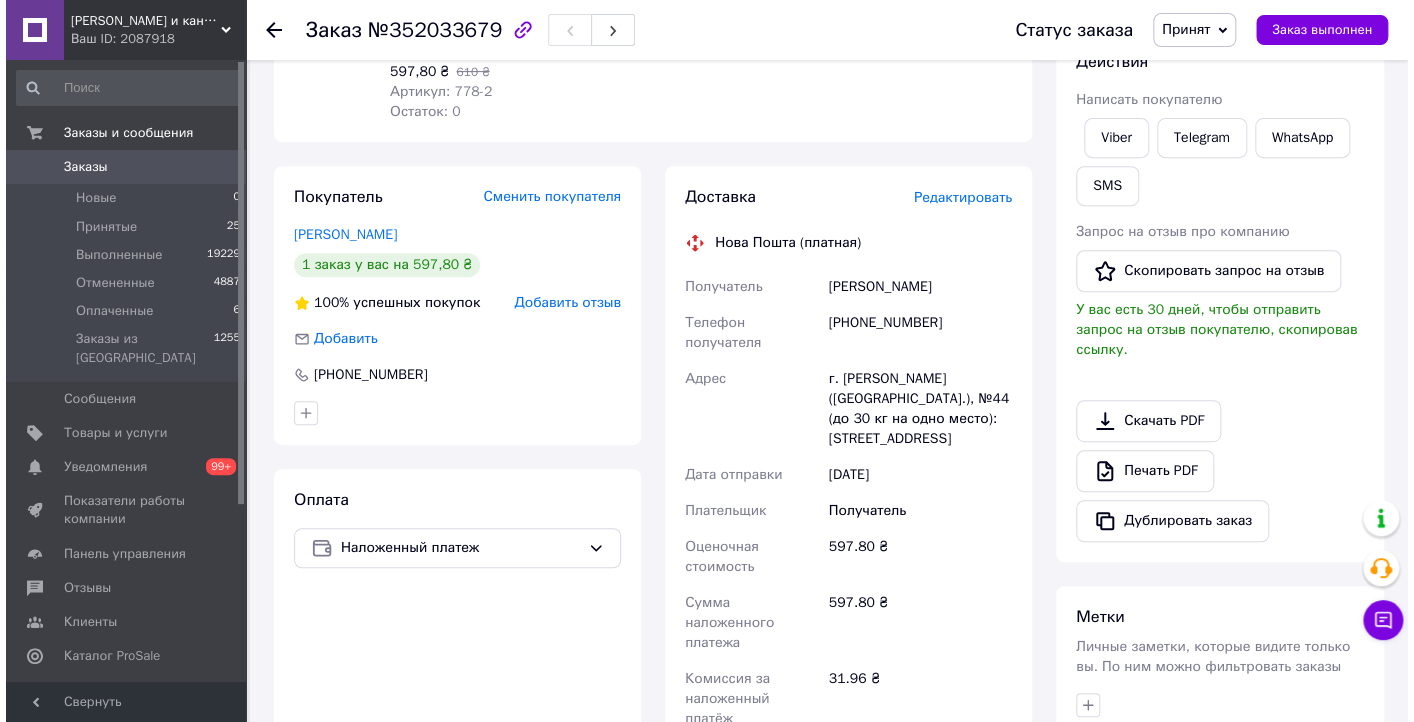 scroll, scrollTop: 320, scrollLeft: 0, axis: vertical 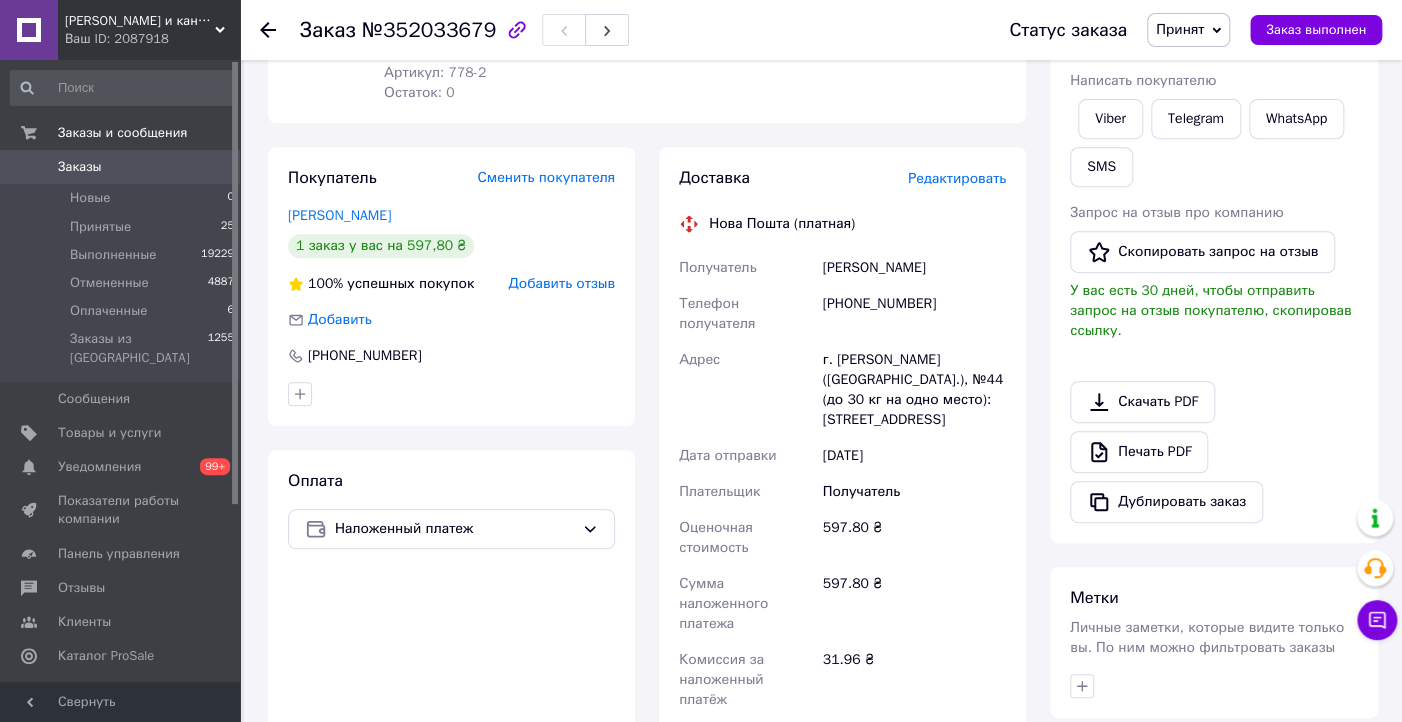 click on "Редактировать" at bounding box center (957, 178) 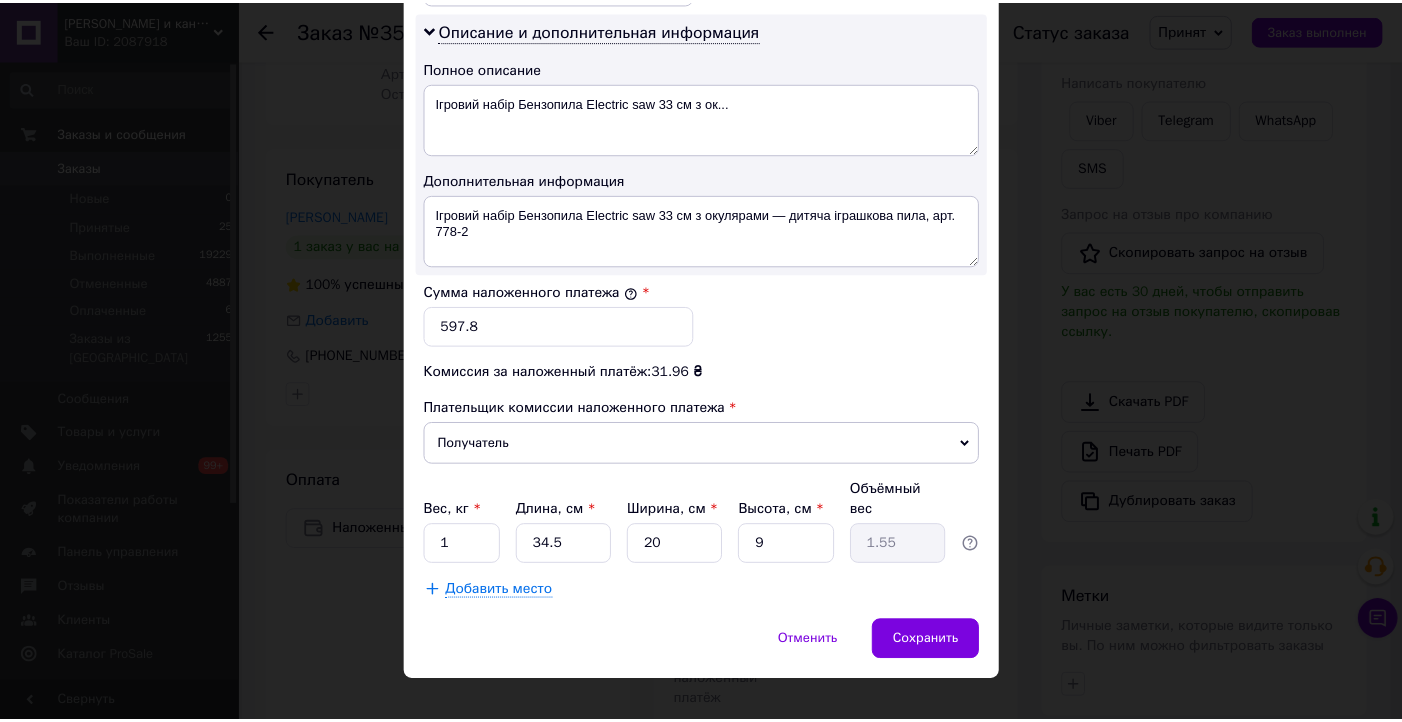 scroll, scrollTop: 1041, scrollLeft: 0, axis: vertical 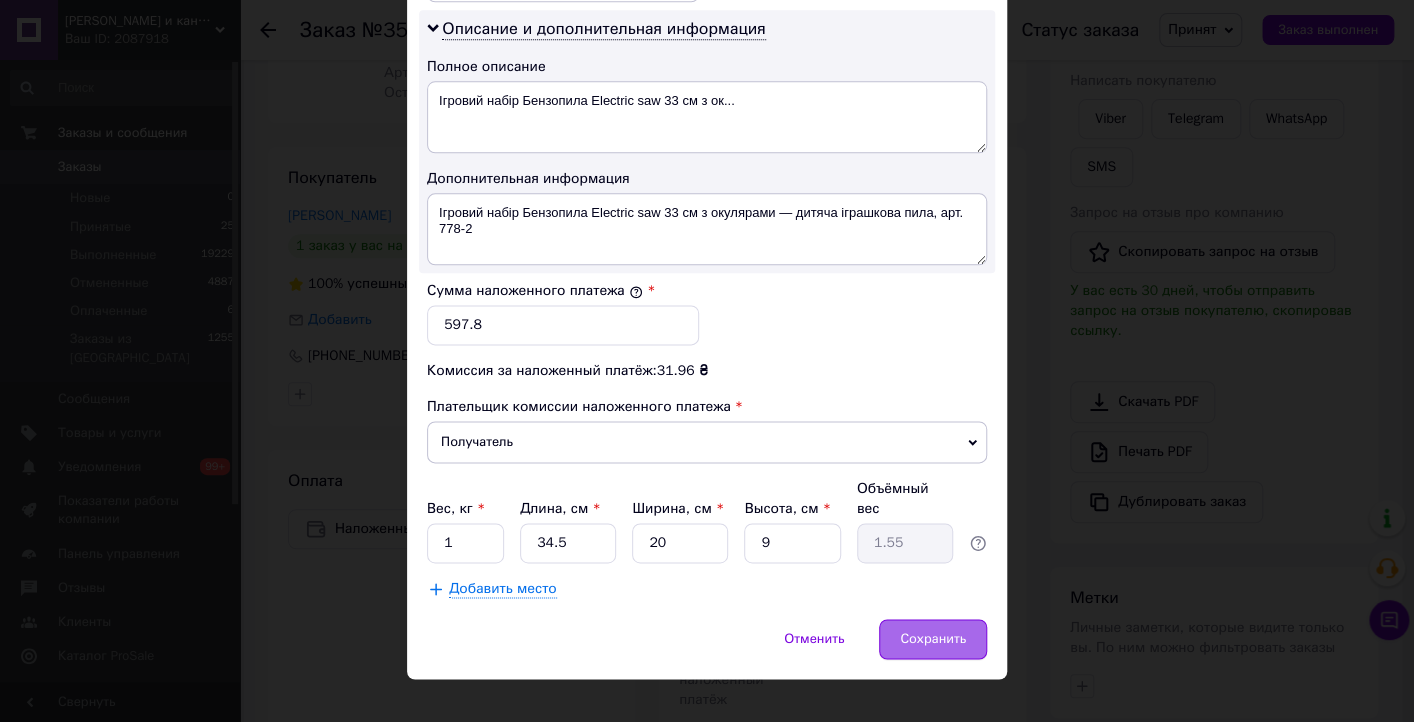 click on "Сохранить" at bounding box center (933, 639) 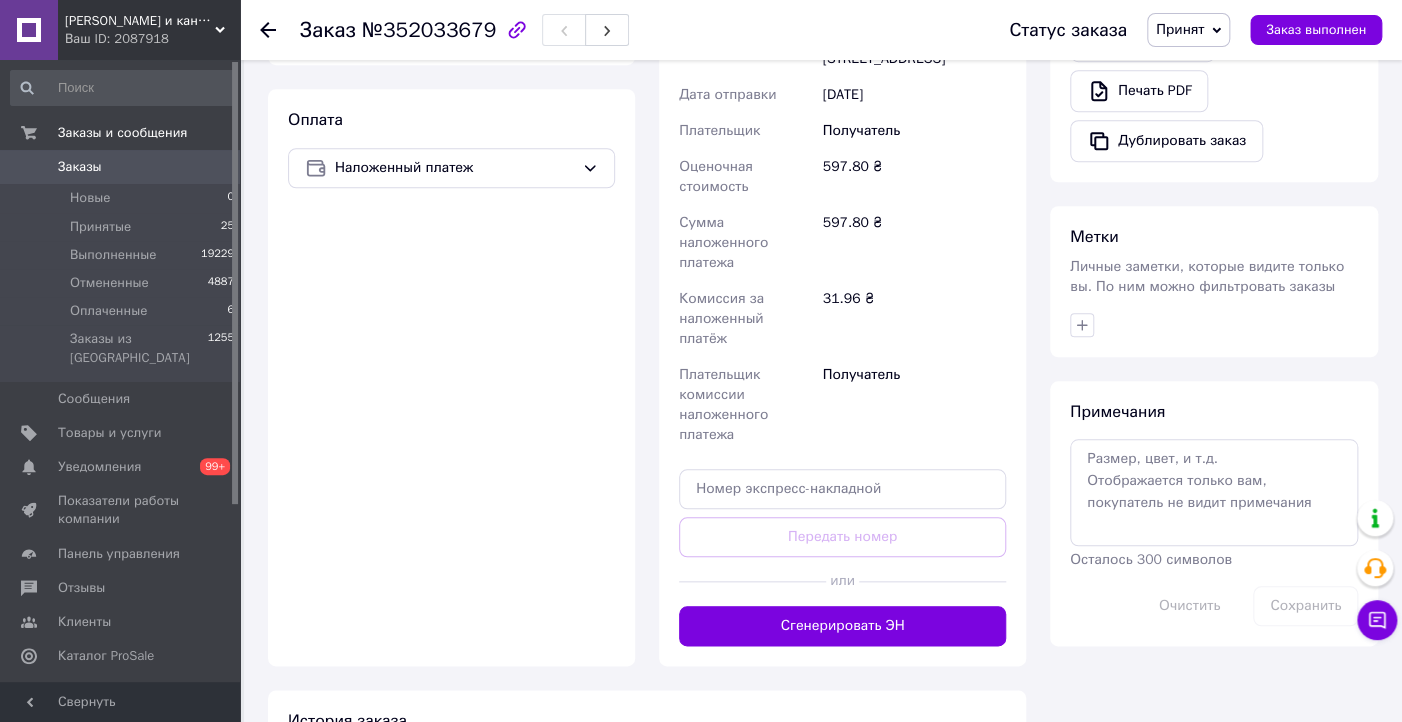 scroll, scrollTop: 800, scrollLeft: 0, axis: vertical 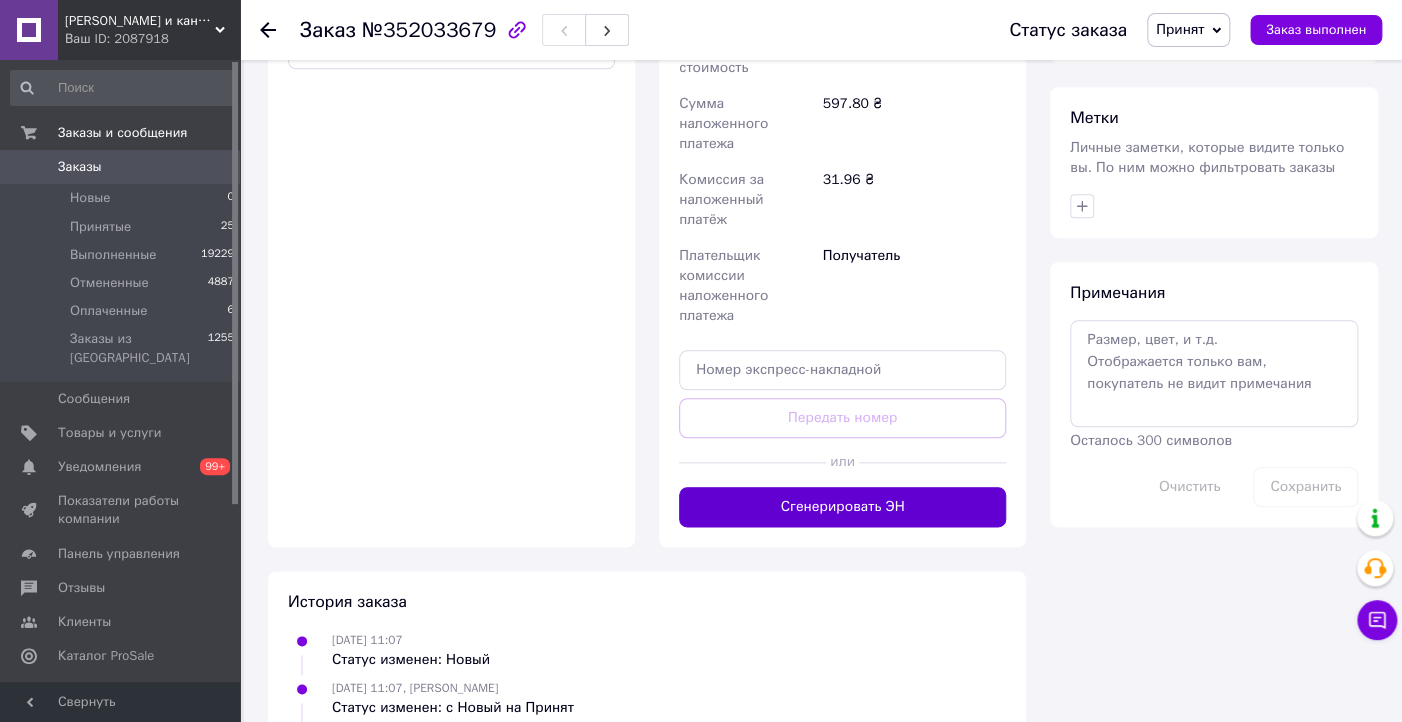 click on "Сгенерировать ЭН" at bounding box center (842, 507) 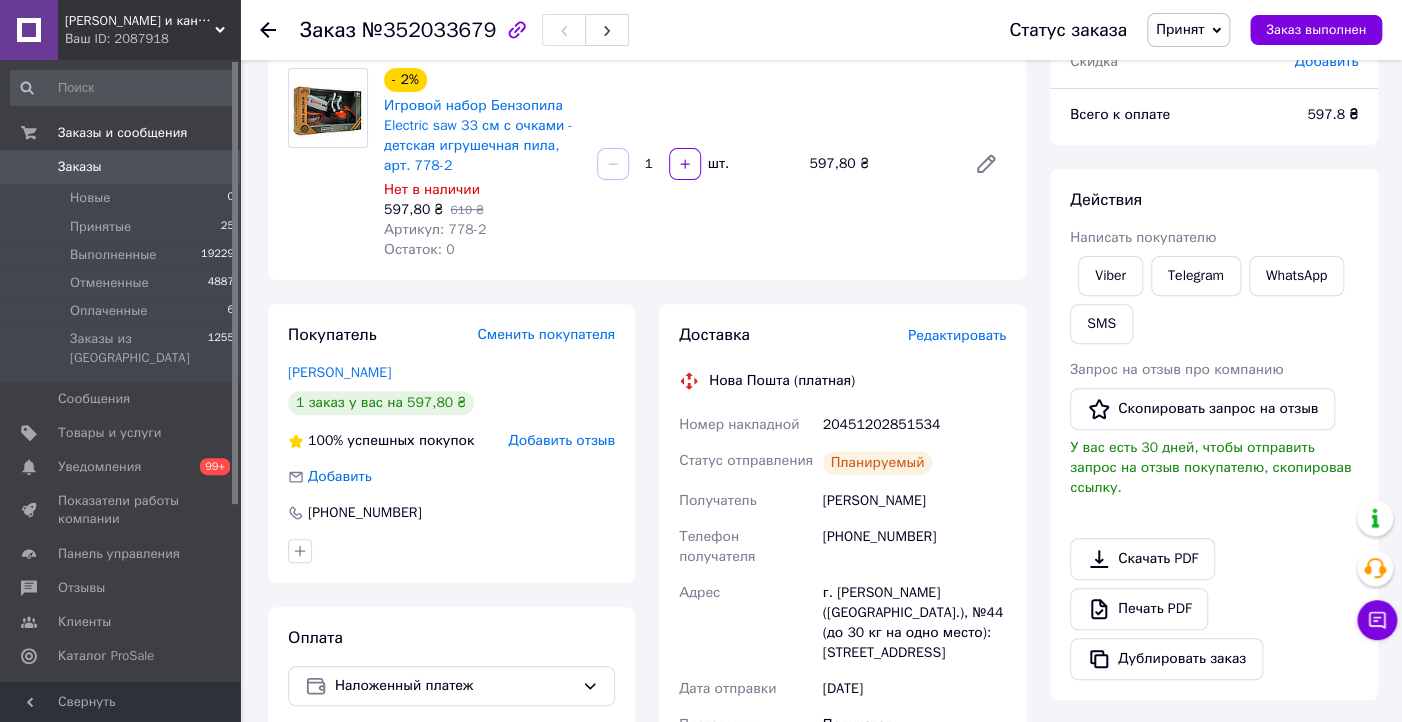 scroll, scrollTop: 160, scrollLeft: 0, axis: vertical 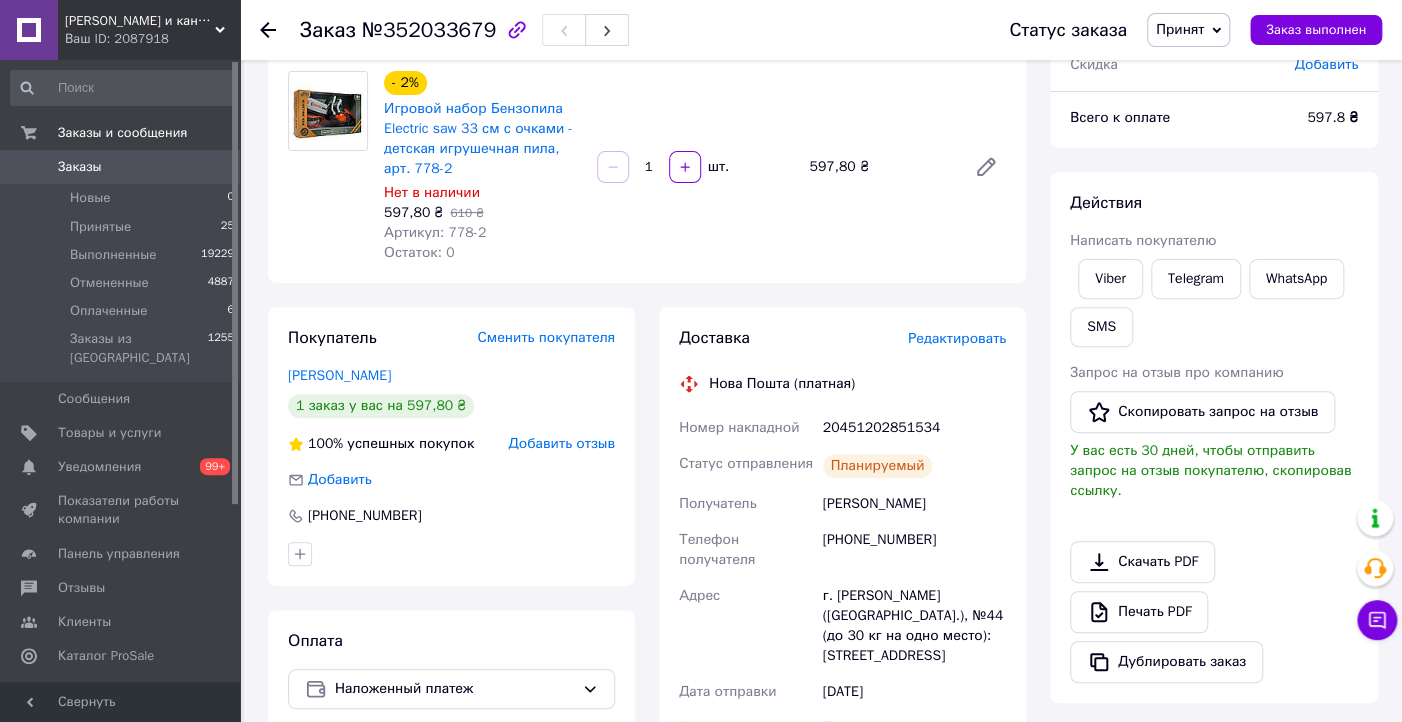 click on "Остаток: 0" at bounding box center (482, 253) 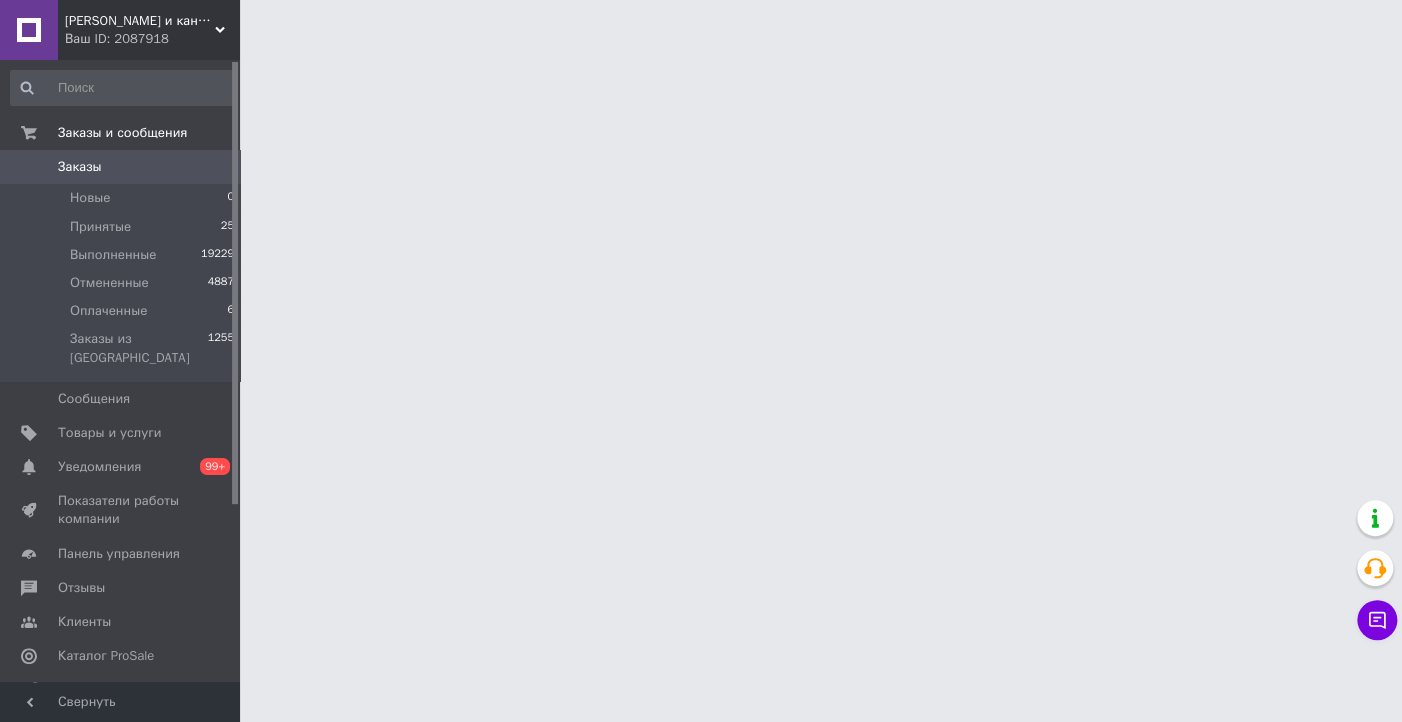 scroll, scrollTop: 0, scrollLeft: 0, axis: both 